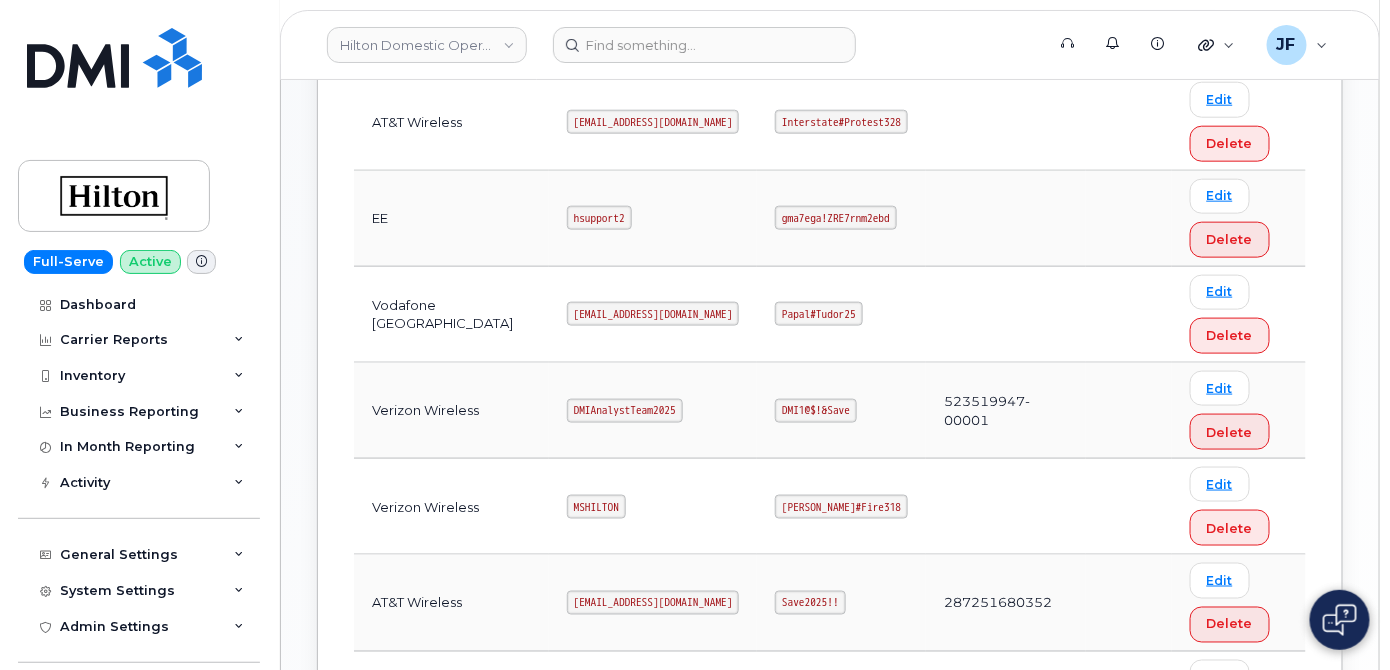 scroll, scrollTop: 586, scrollLeft: 0, axis: vertical 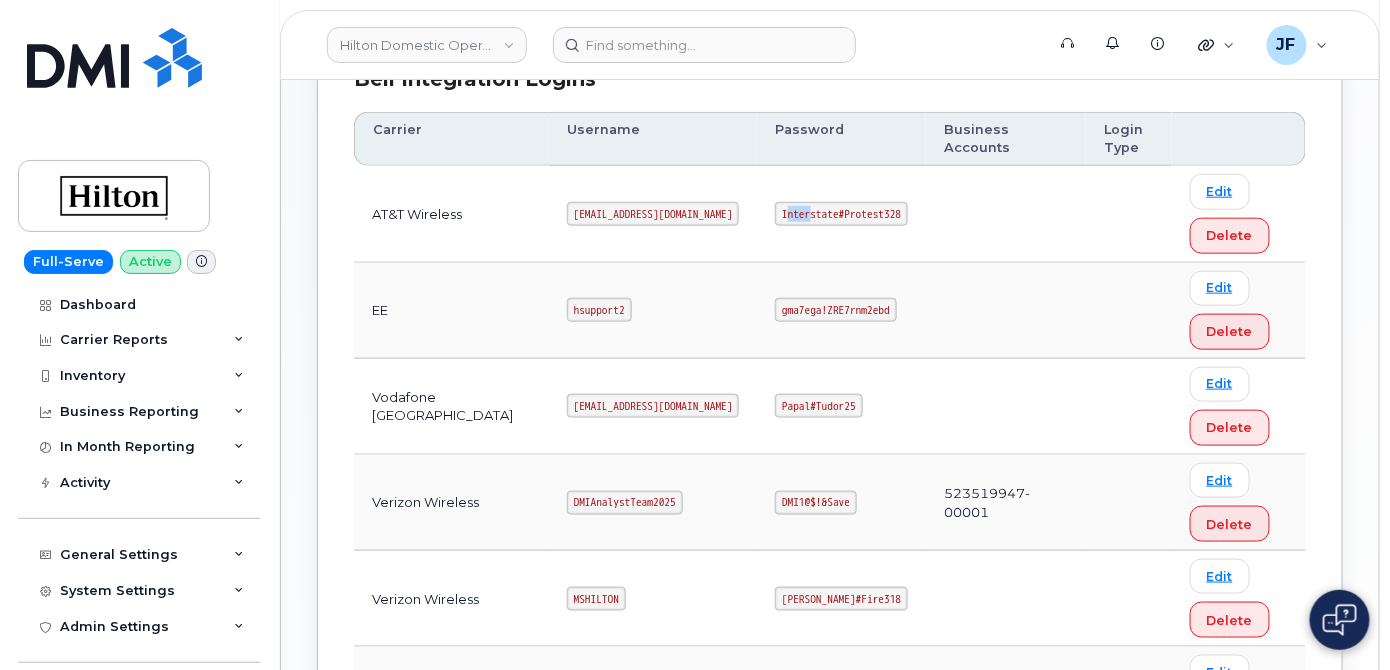 drag, startPoint x: 760, startPoint y: 150, endPoint x: 785, endPoint y: 147, distance: 25.179358 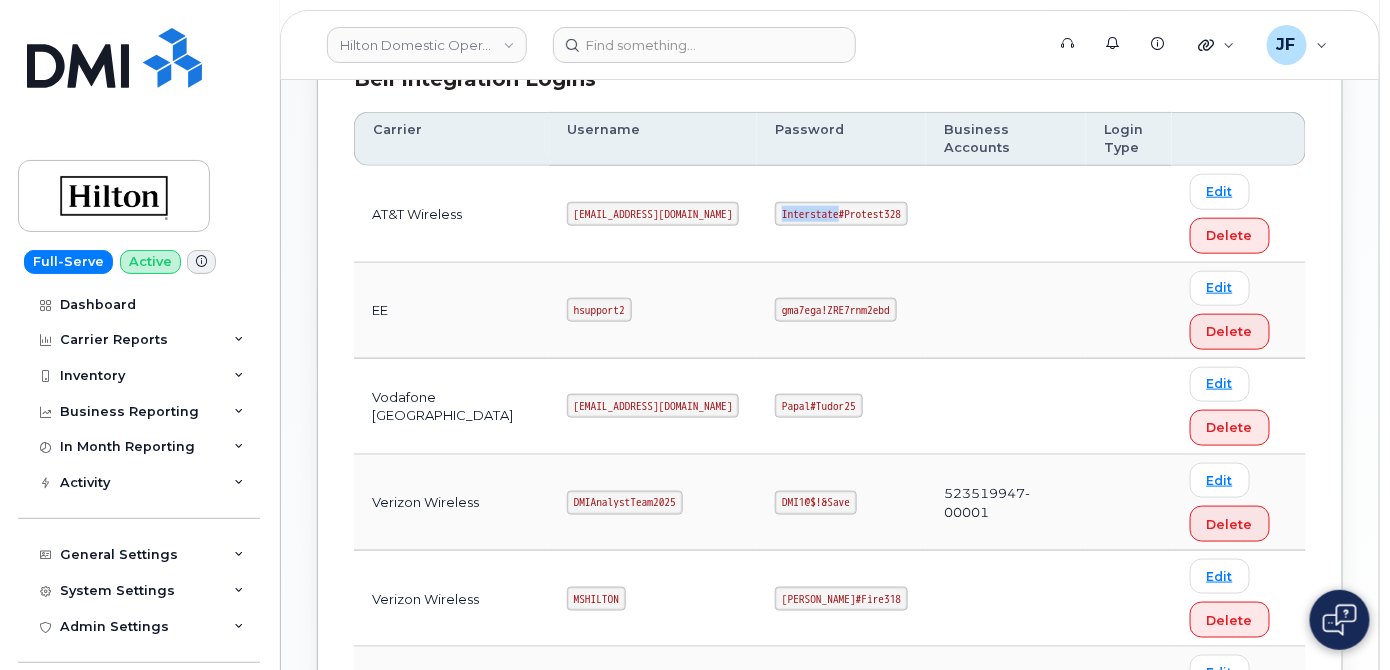 click on "Interstate#Protest328" at bounding box center (841, 214) 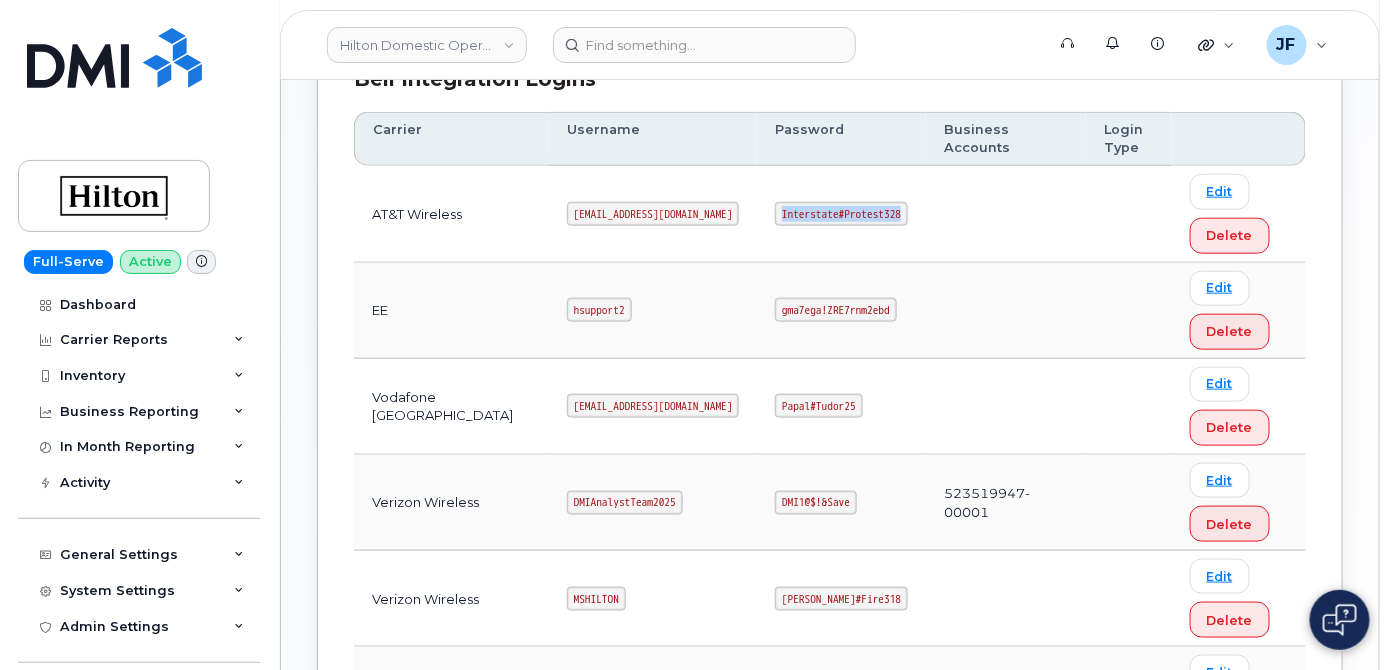 click on "Interstate#Protest328" at bounding box center [841, 214] 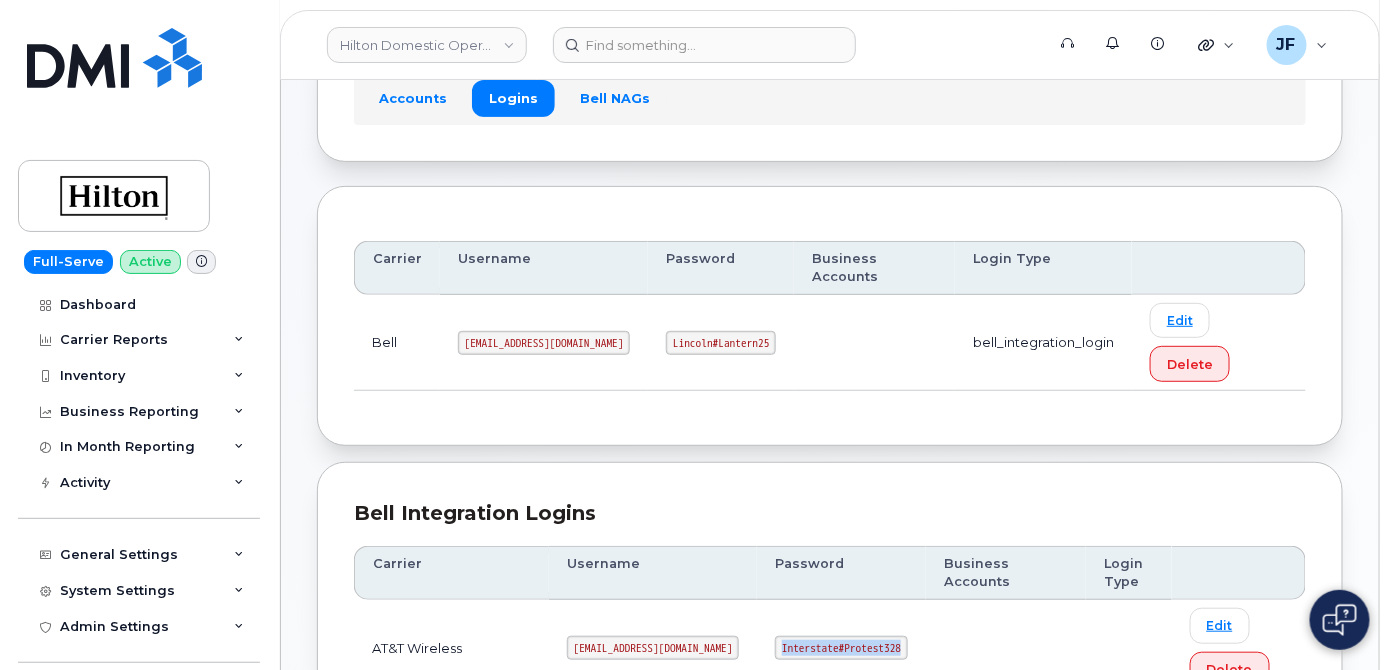 scroll, scrollTop: 131, scrollLeft: 0, axis: vertical 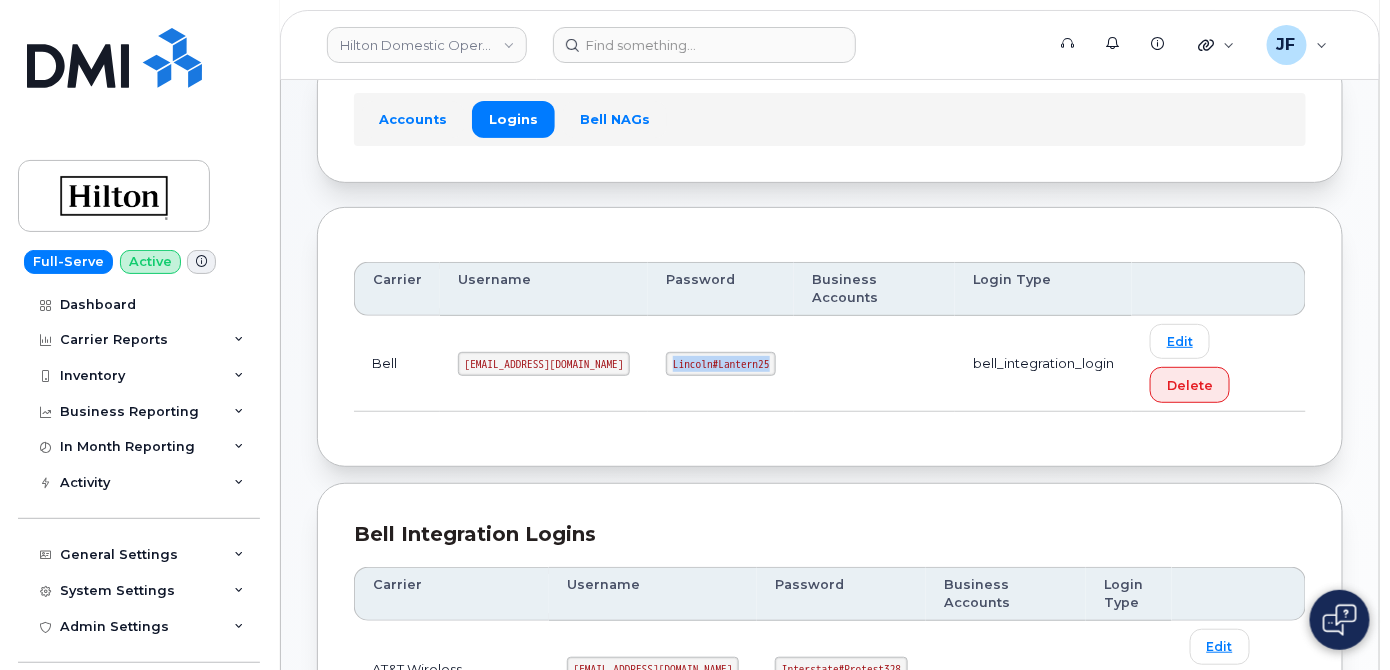 drag, startPoint x: 635, startPoint y: 321, endPoint x: 739, endPoint y: 326, distance: 104.120125 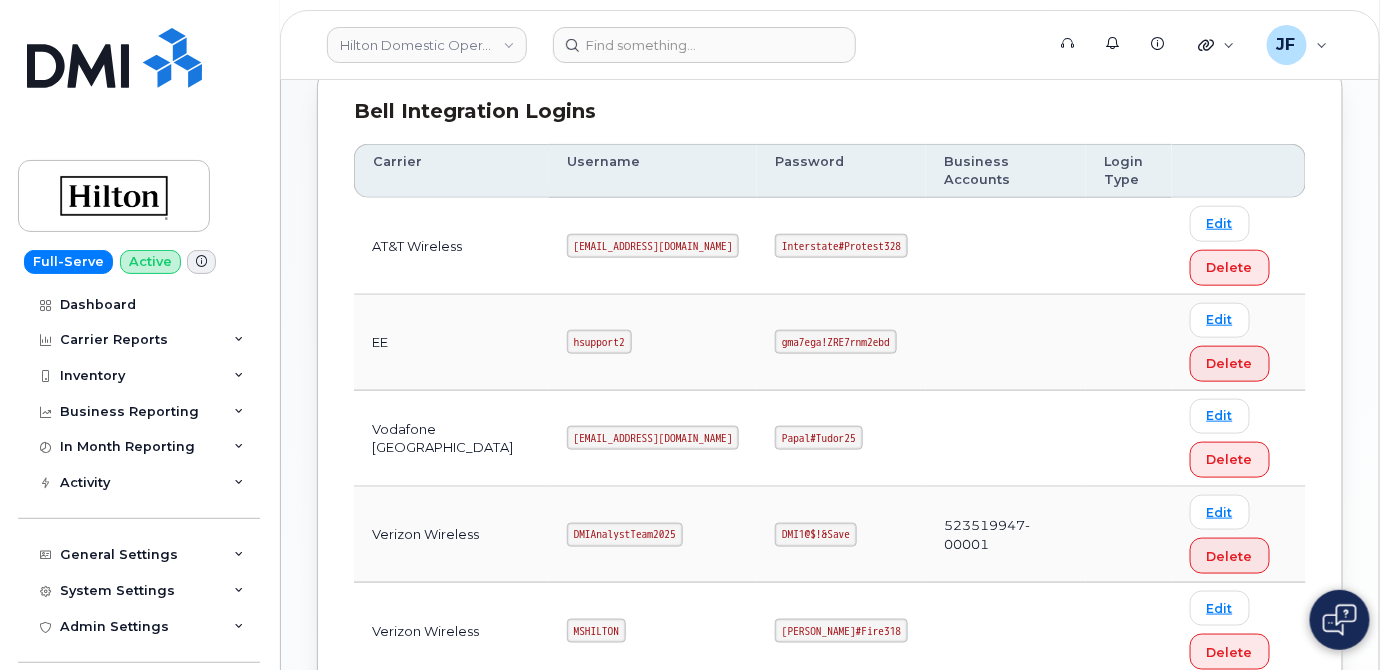 scroll, scrollTop: 586, scrollLeft: 0, axis: vertical 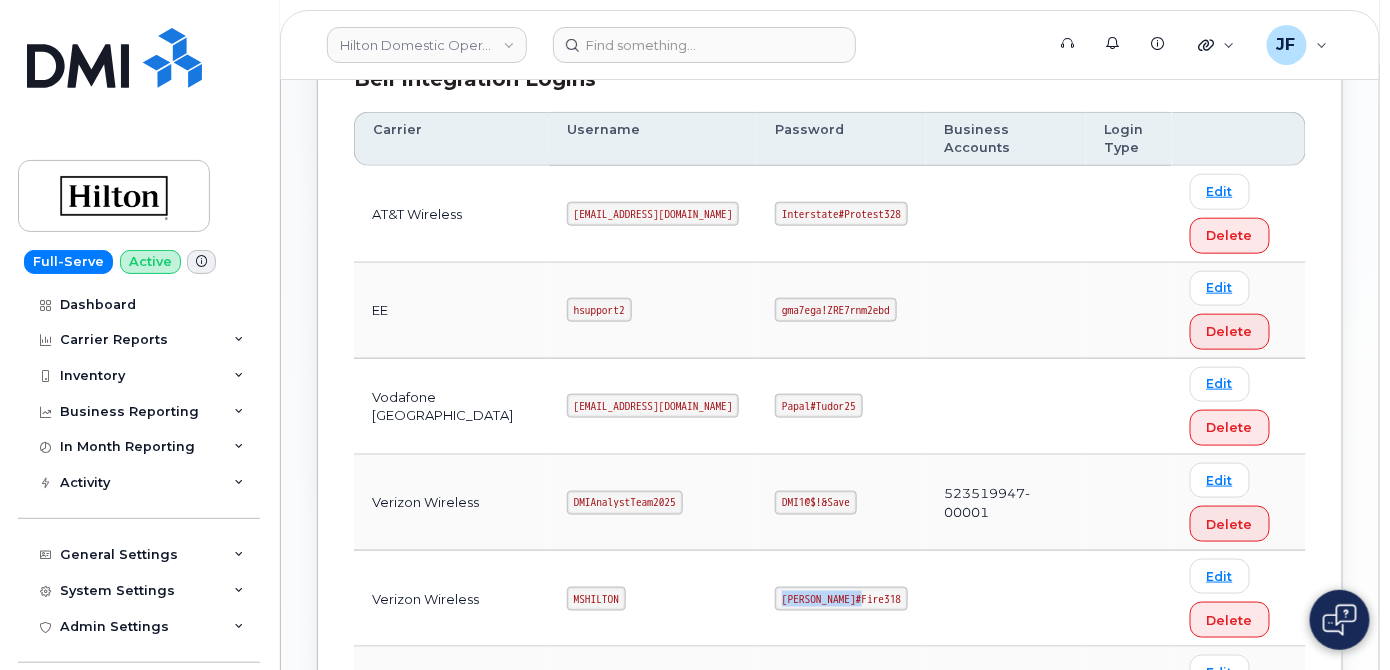 drag, startPoint x: 757, startPoint y: 526, endPoint x: 846, endPoint y: 531, distance: 89.140335 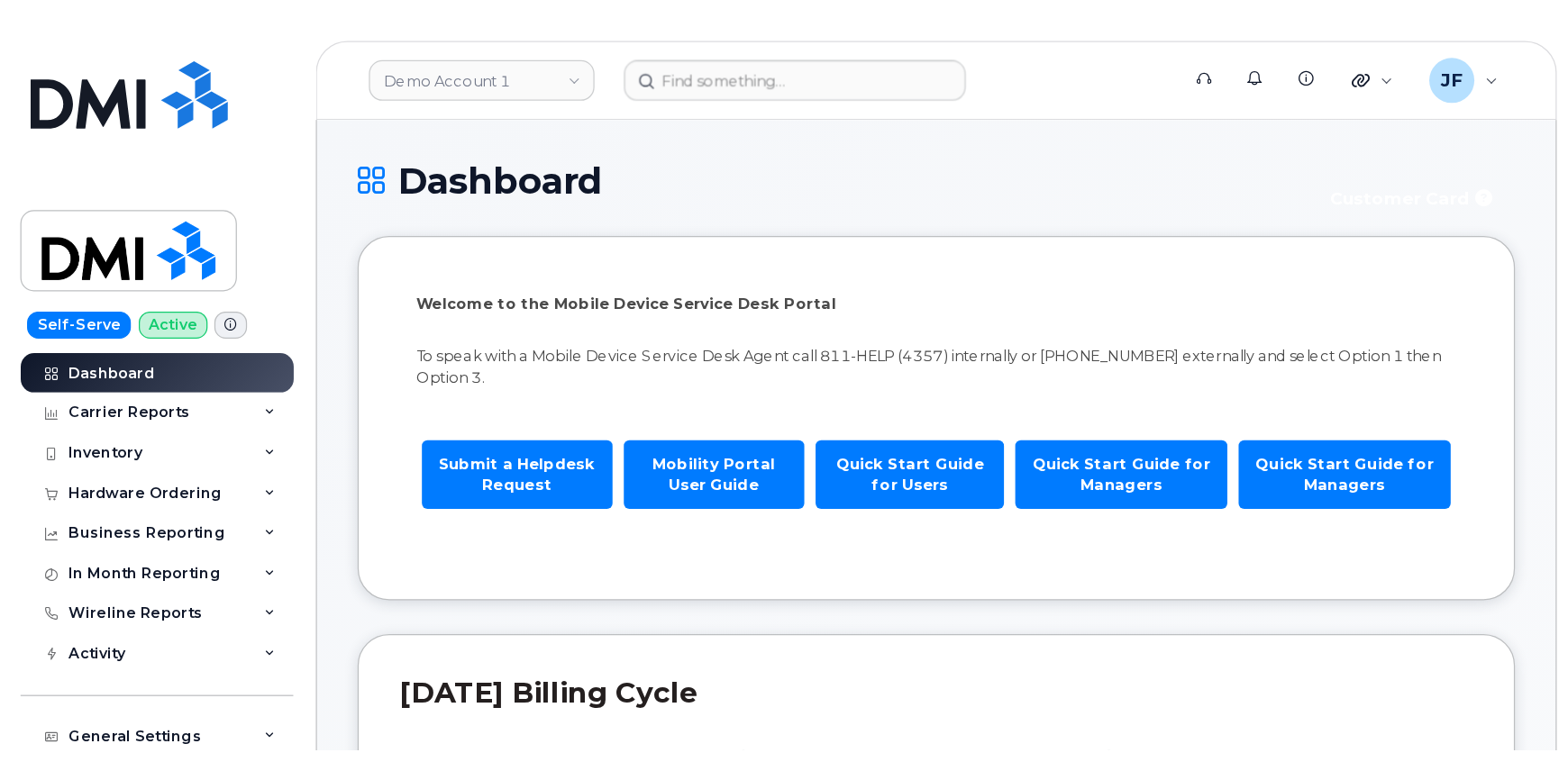 scroll, scrollTop: 0, scrollLeft: 0, axis: both 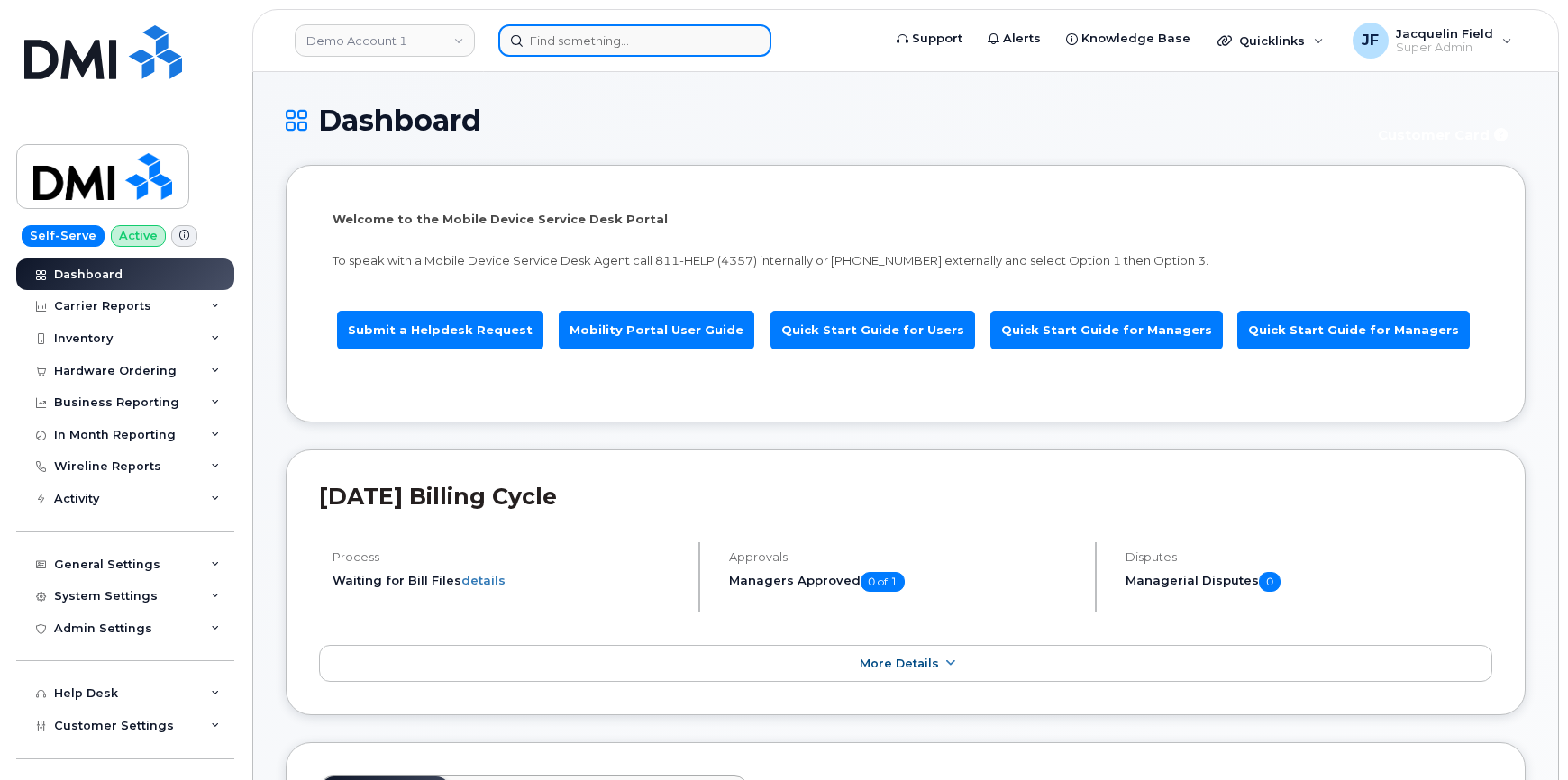 click 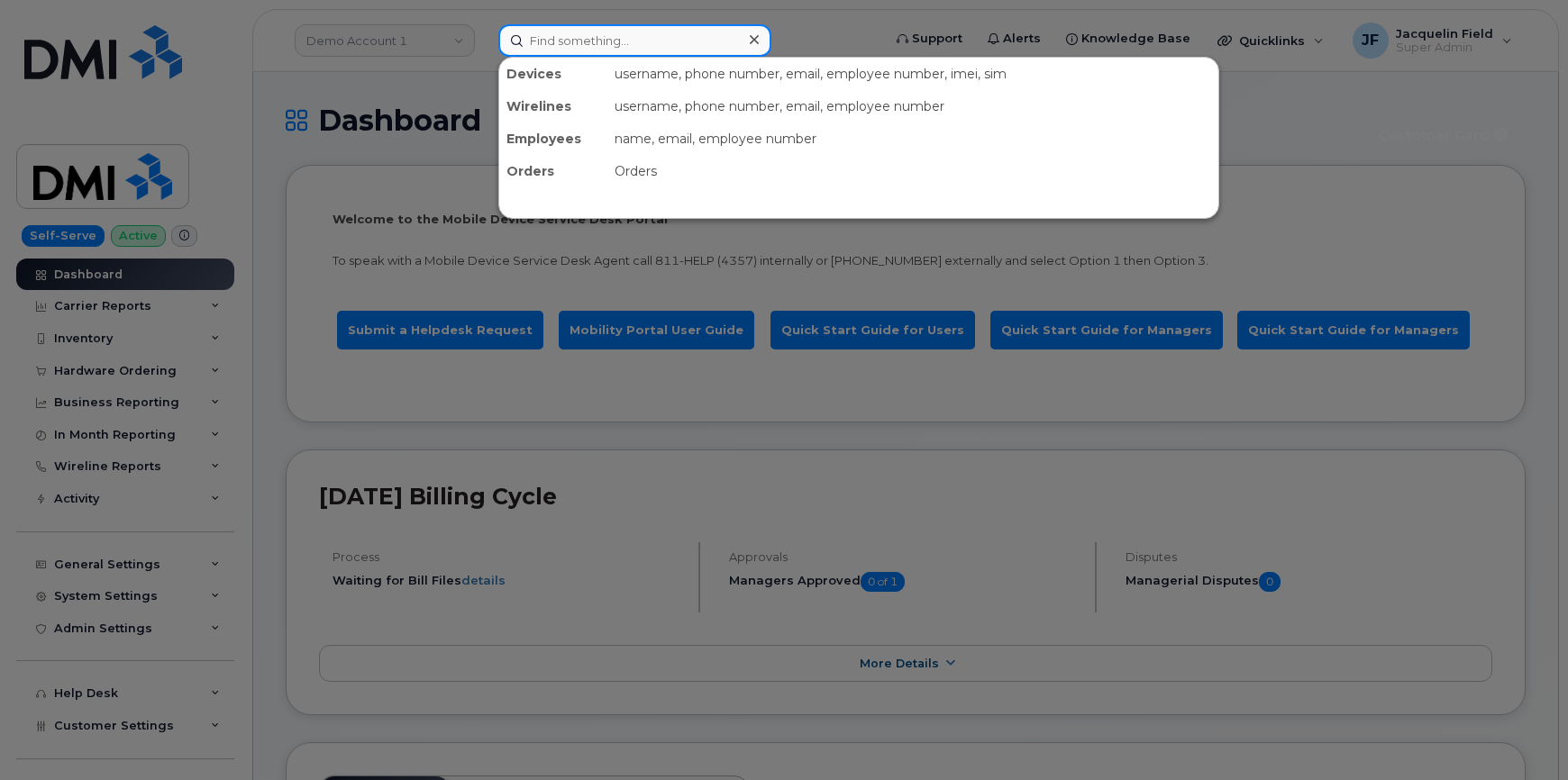 paste on "[PHONE_NUMBER]" 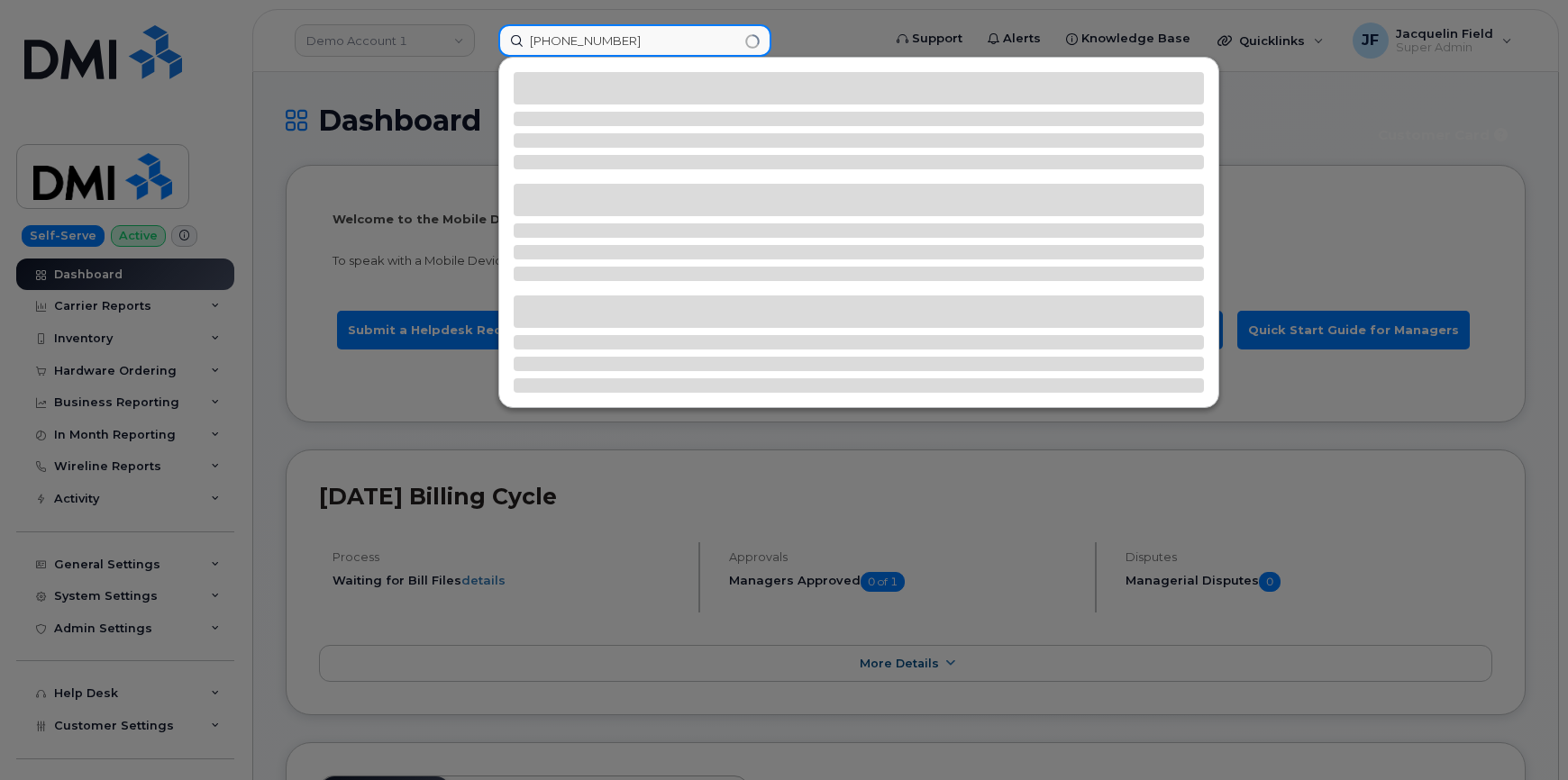 type on "[PHONE_NUMBER]" 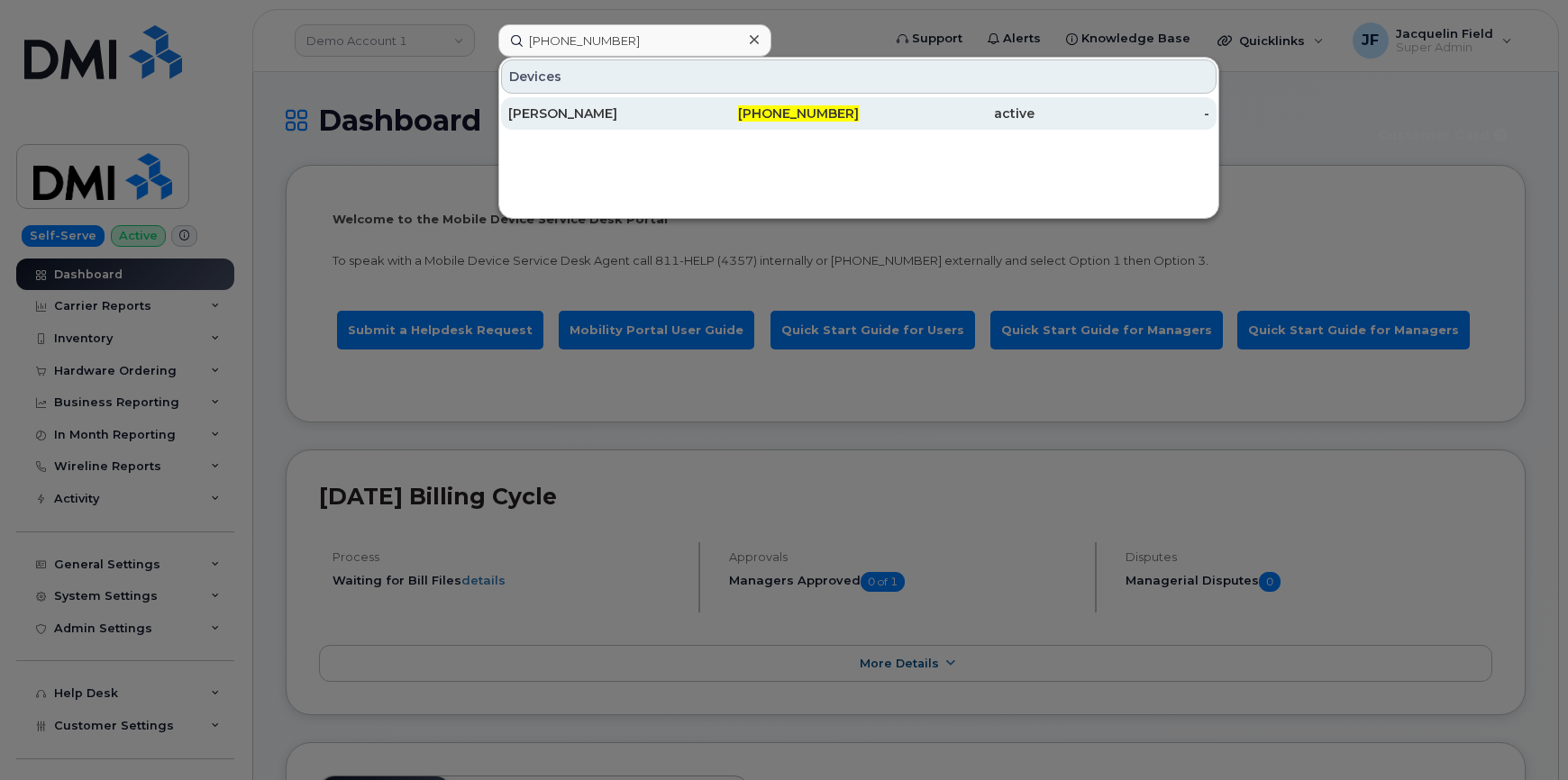 click on "[PERSON_NAME]" 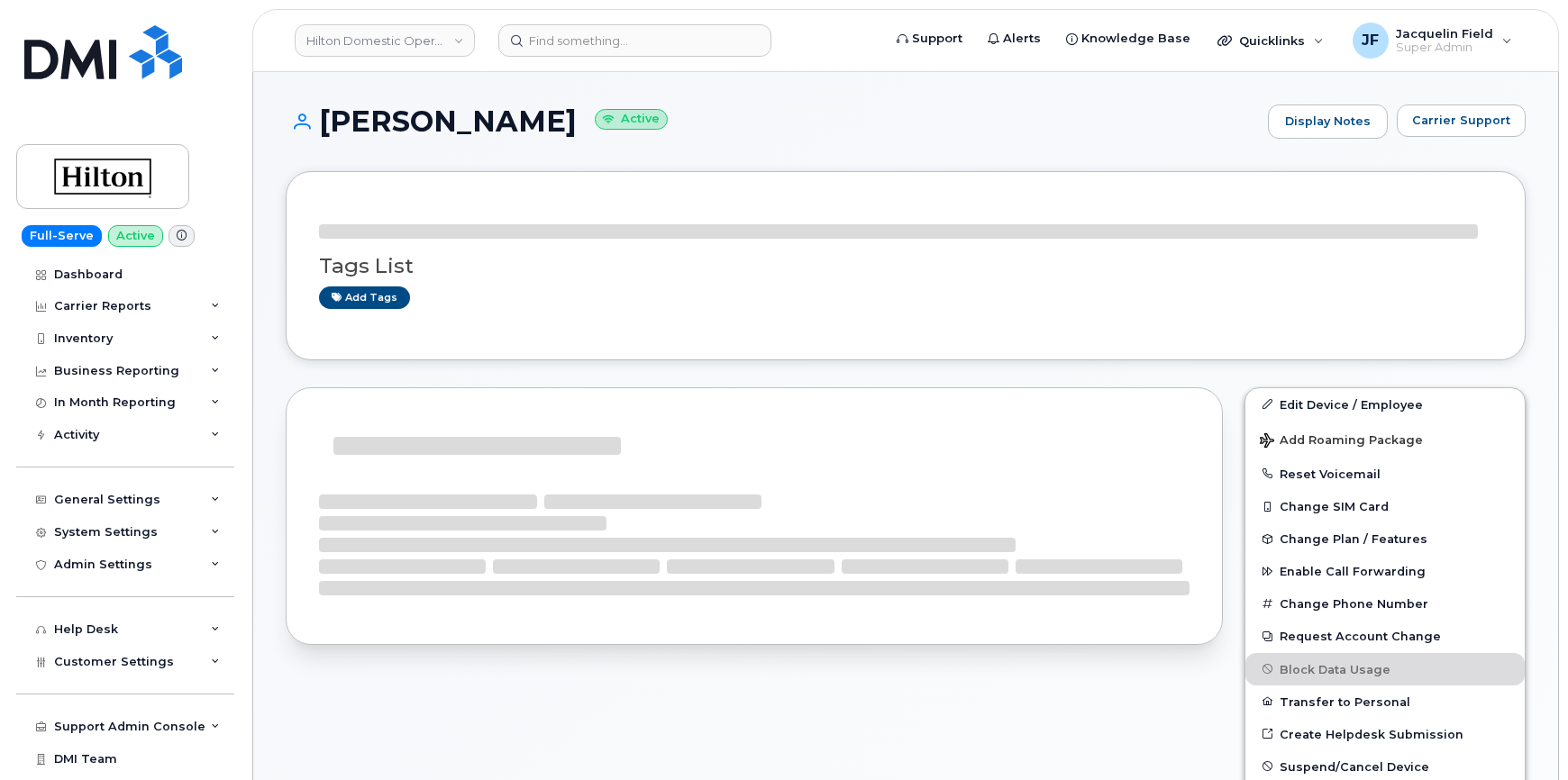 scroll, scrollTop: 0, scrollLeft: 0, axis: both 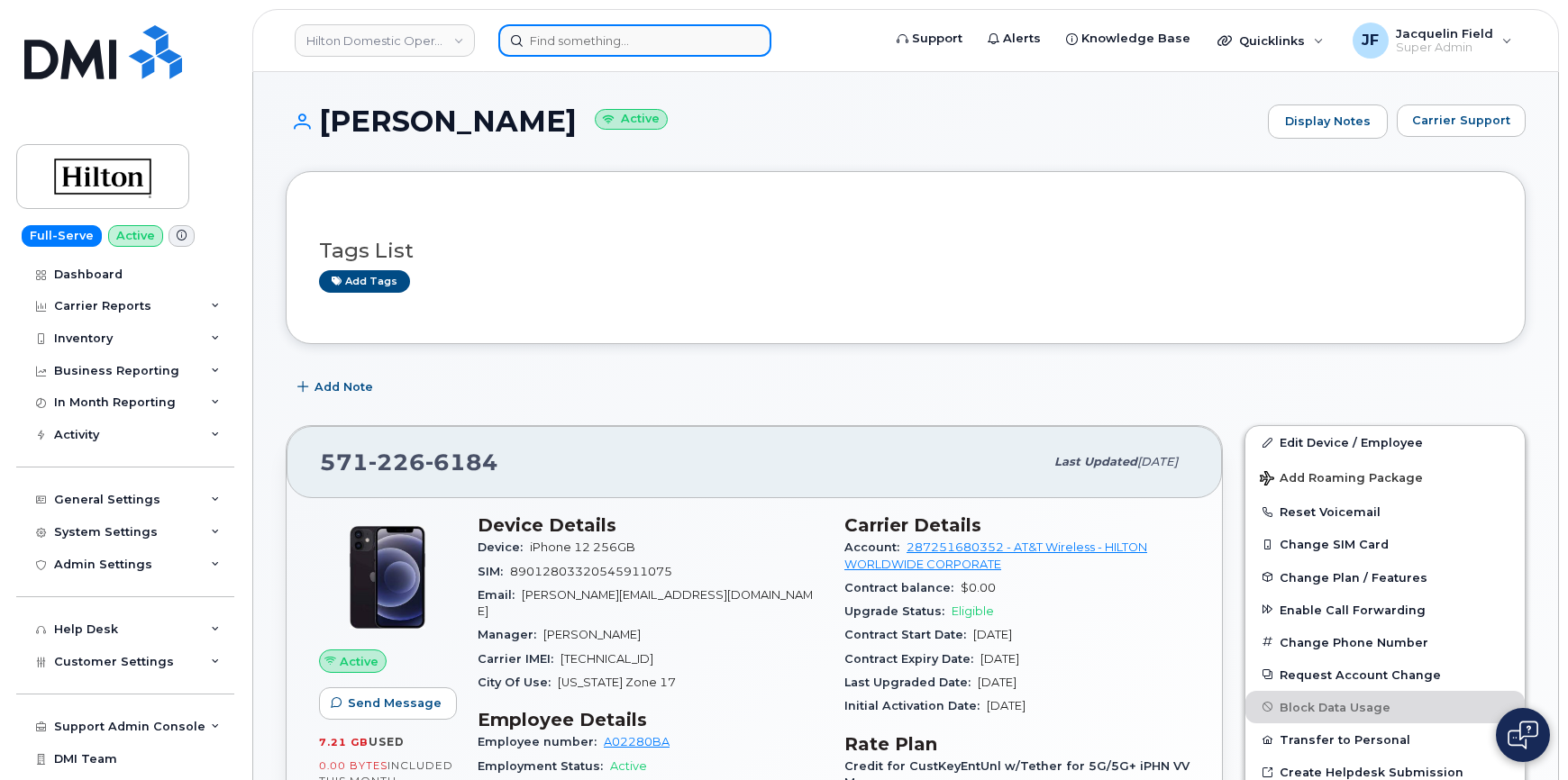 click at bounding box center (634, 41) 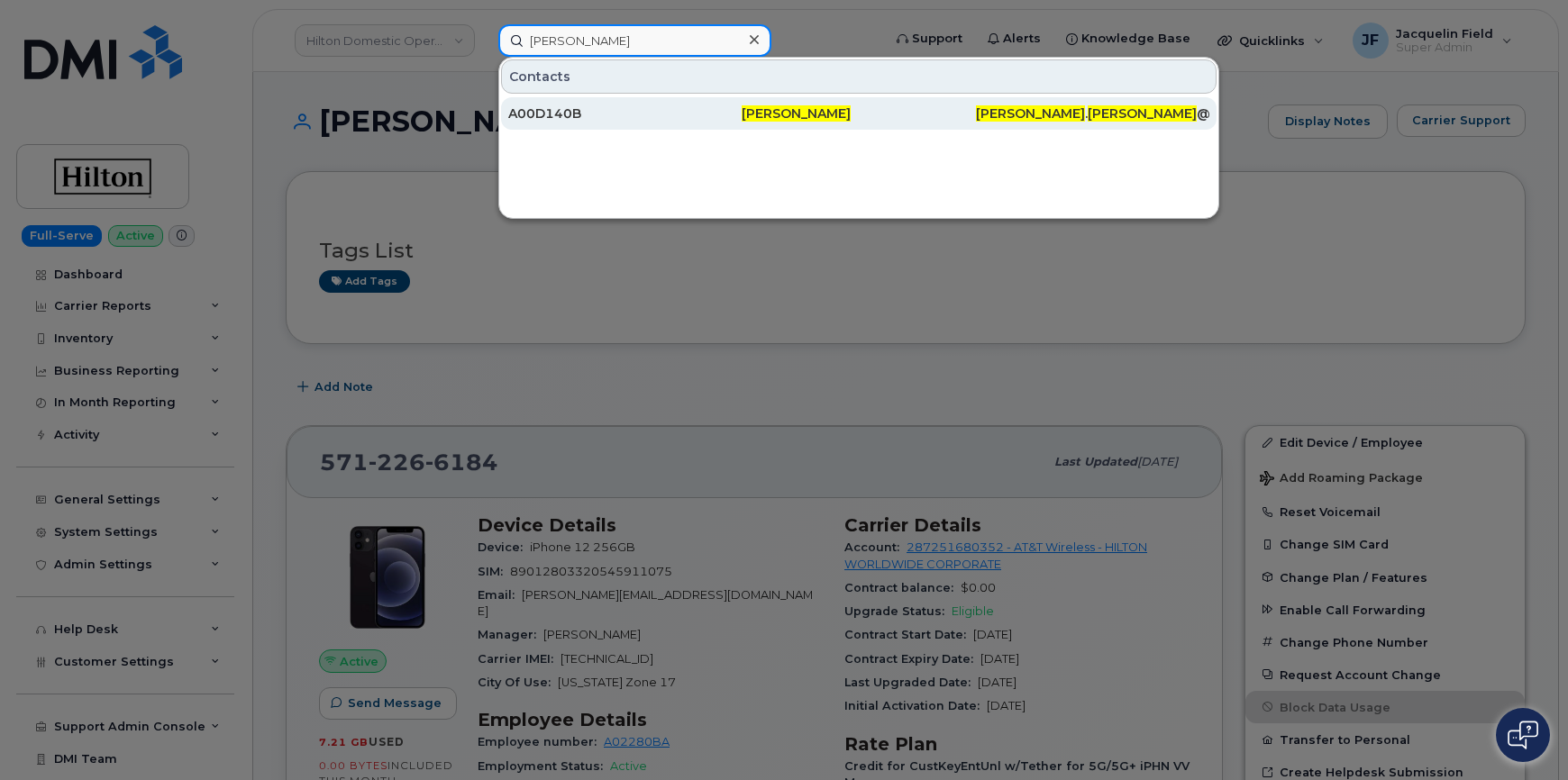 type on "Jackie Collado" 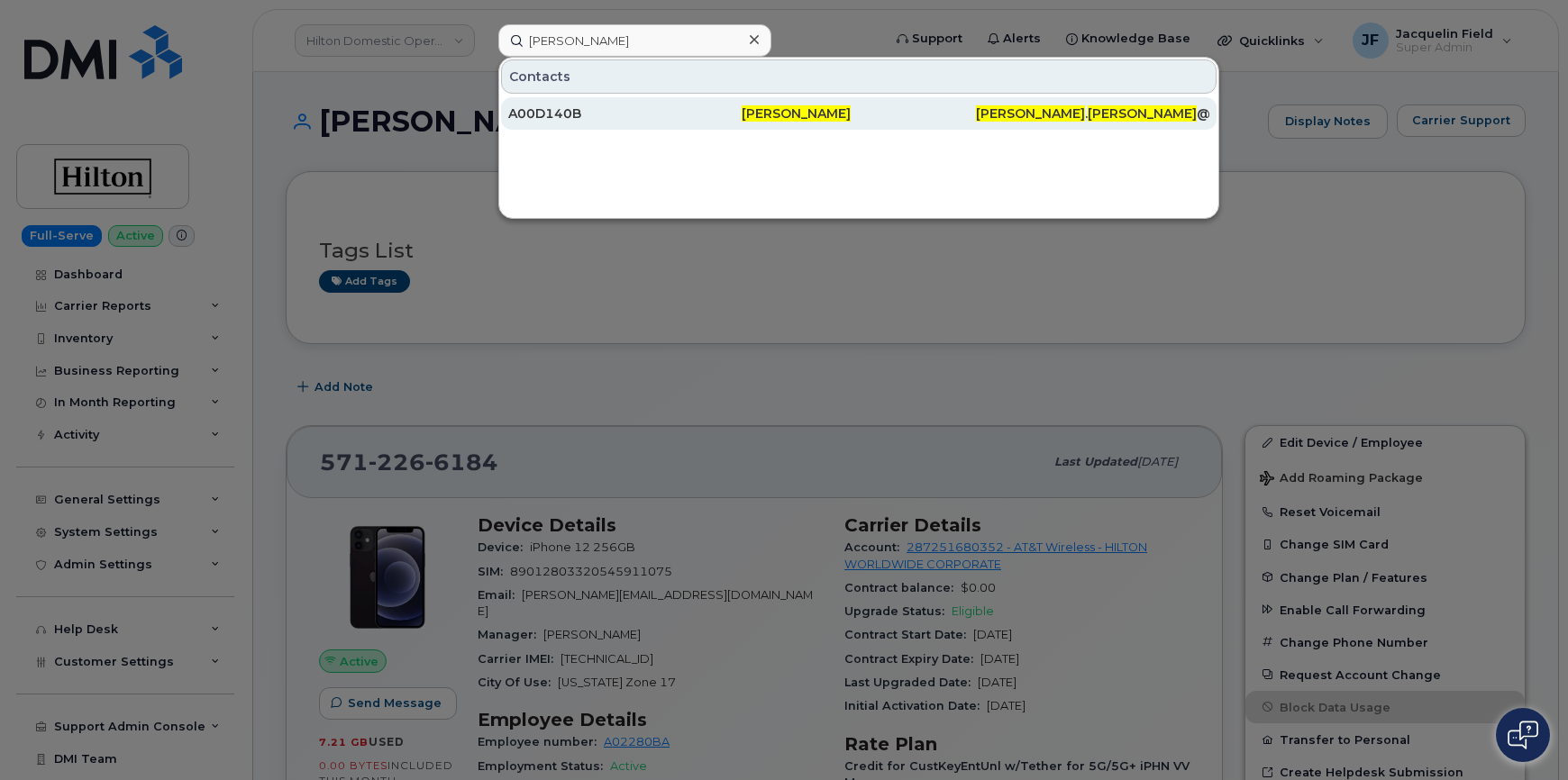 click on "Jackie Collado" at bounding box center [796, 113] 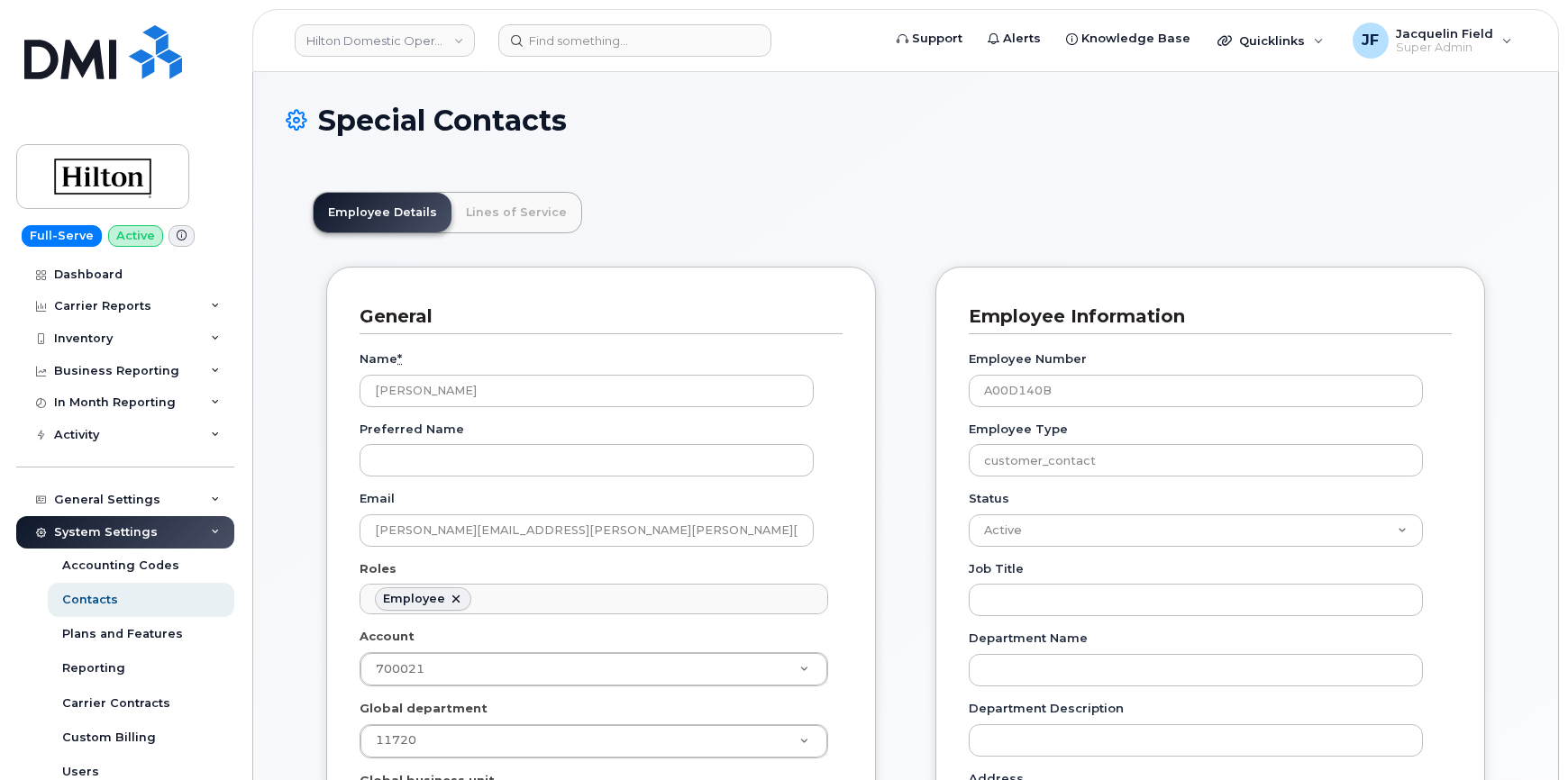 scroll, scrollTop: 0, scrollLeft: 0, axis: both 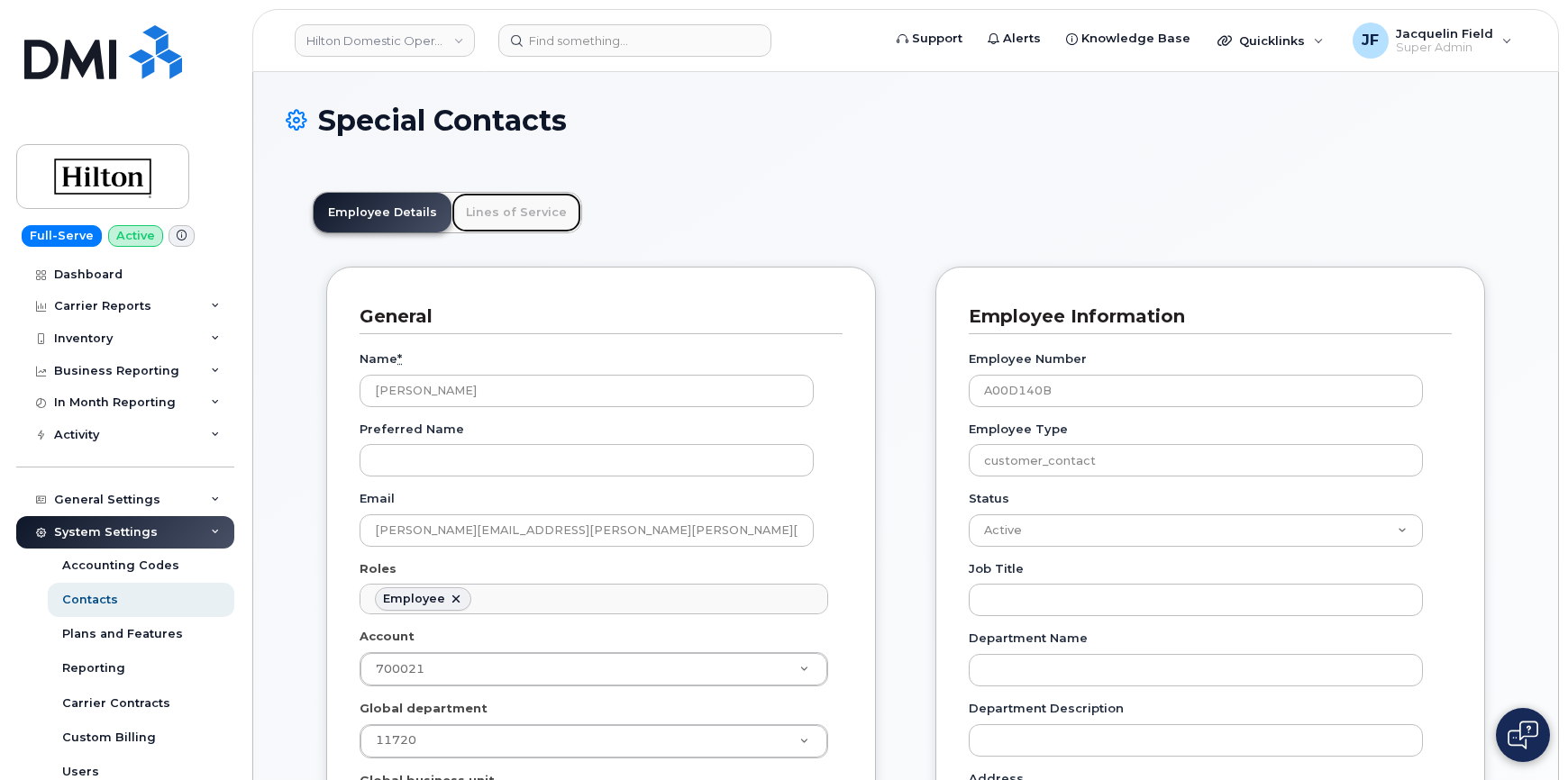 click on "Lines of Service" at bounding box center (516, 213) 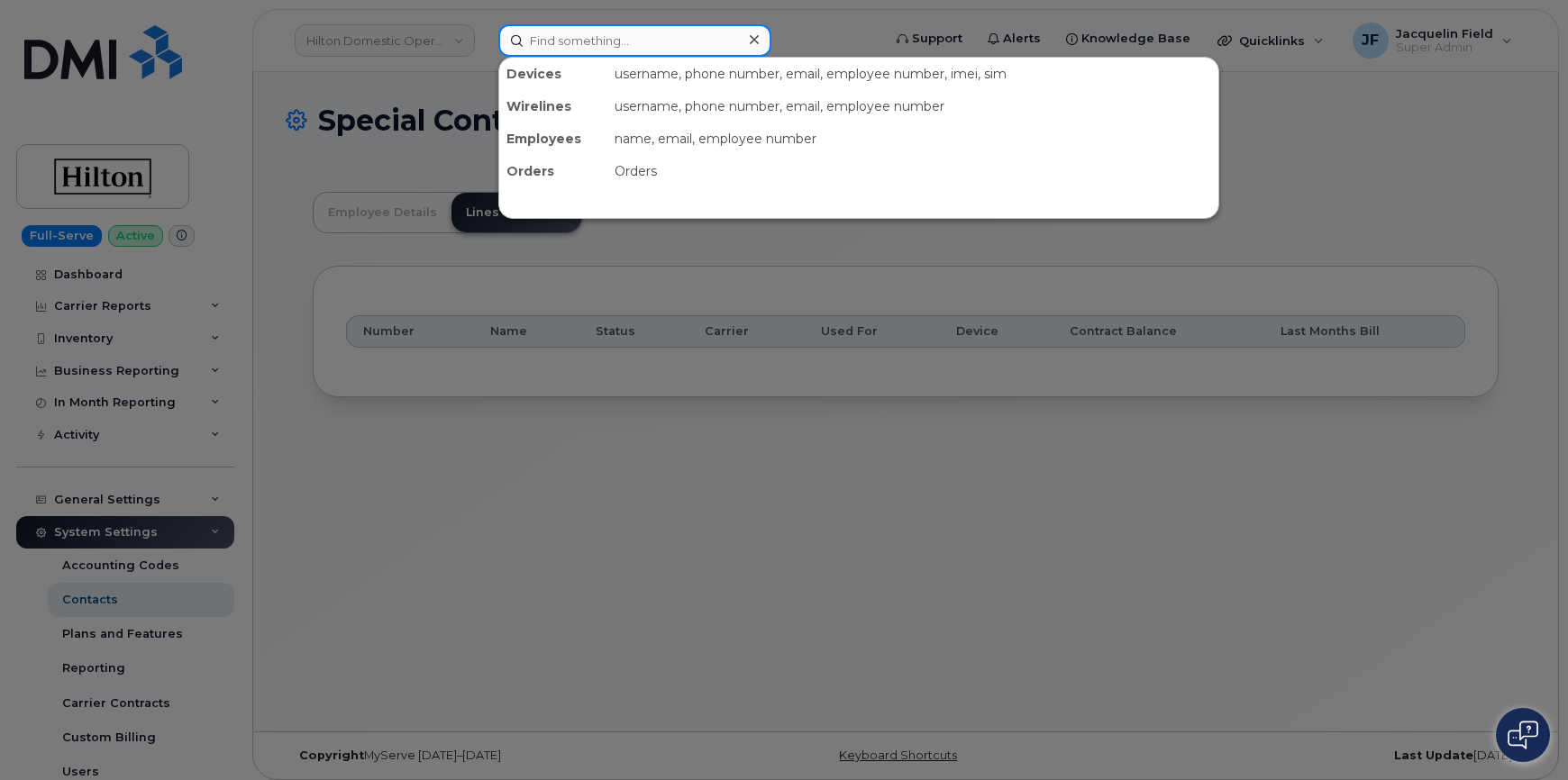 click at bounding box center (634, 41) 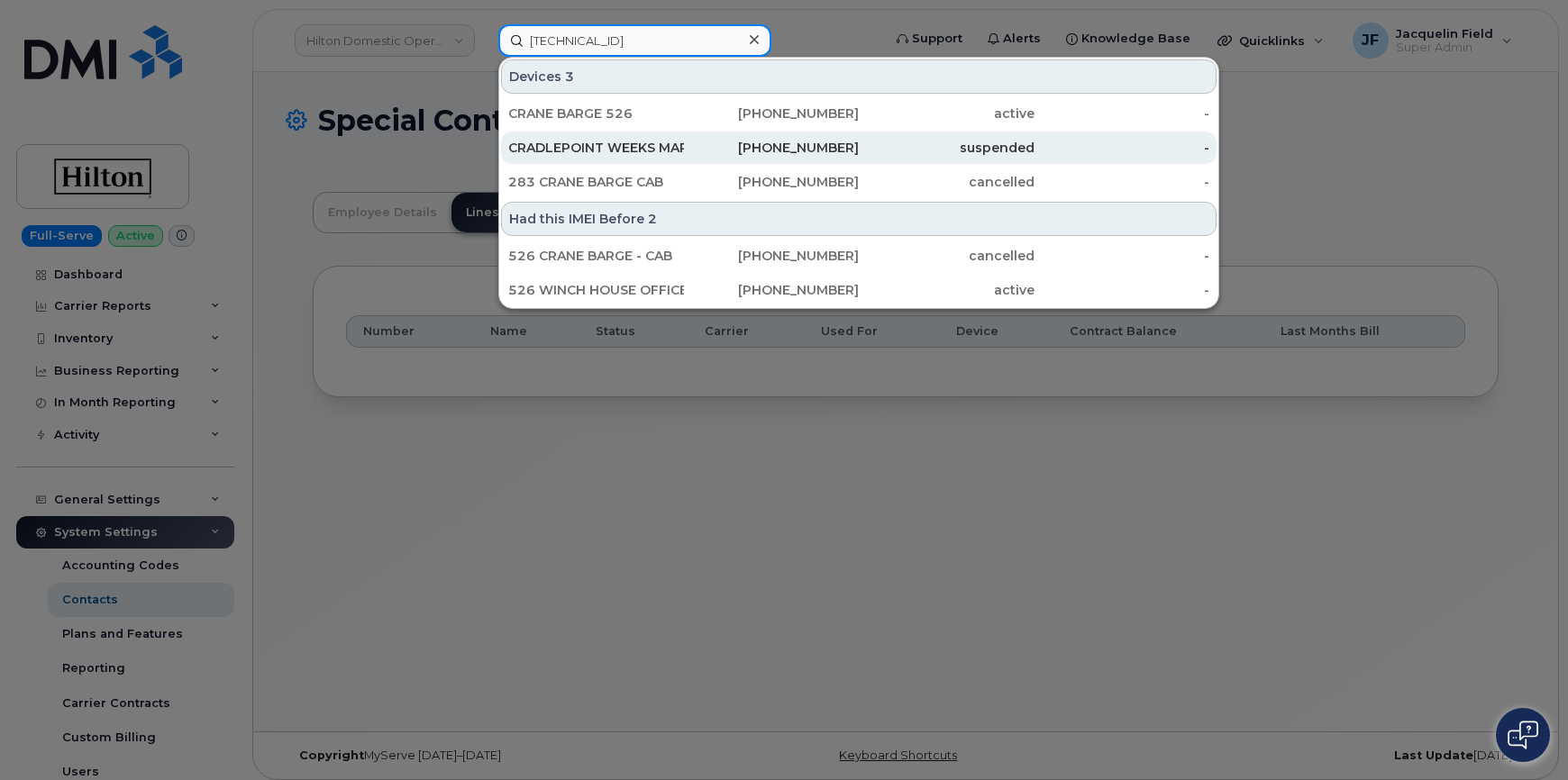 type on "357926100805162" 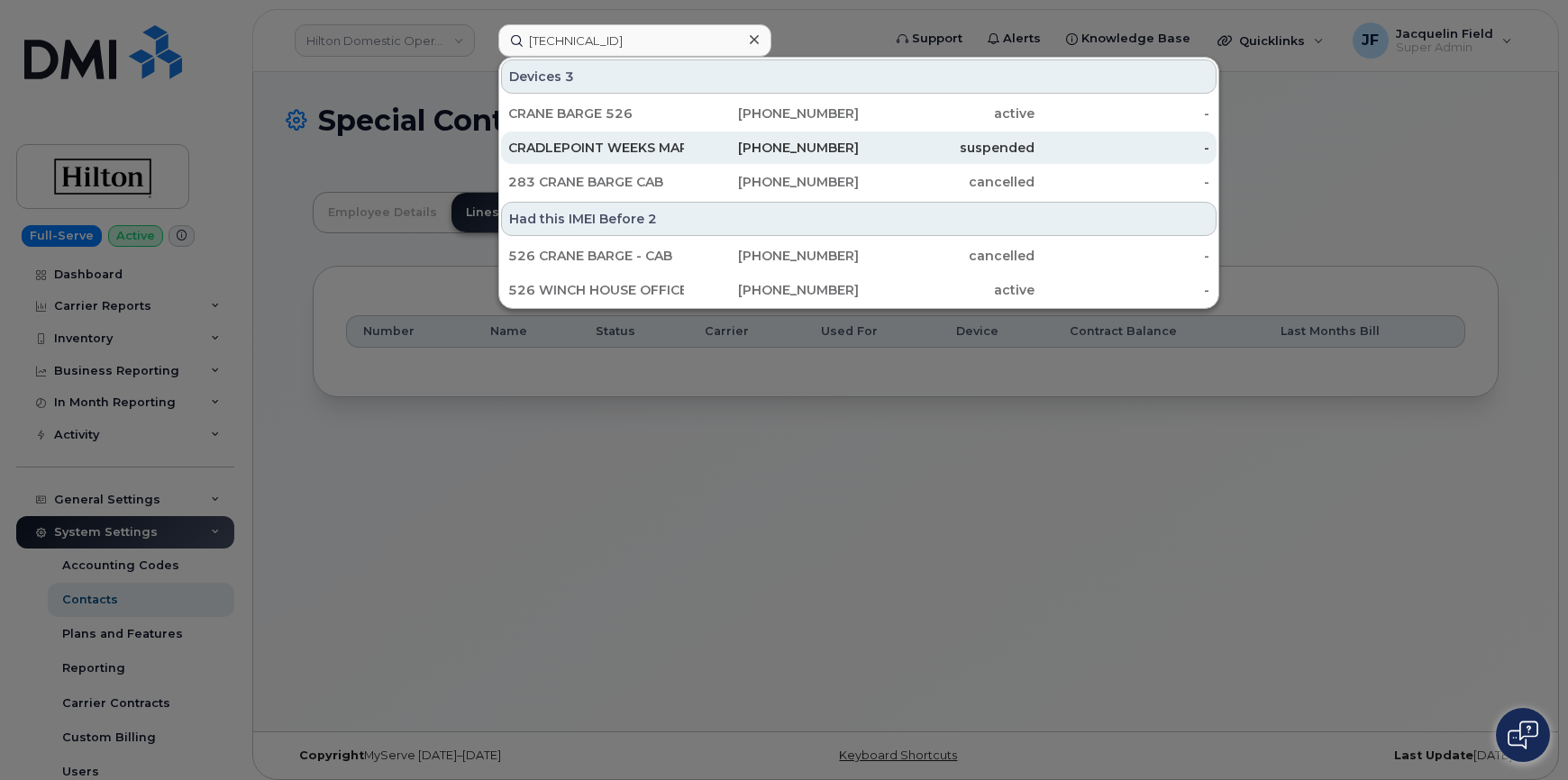 click on "908-913-4017" at bounding box center (771, 148) 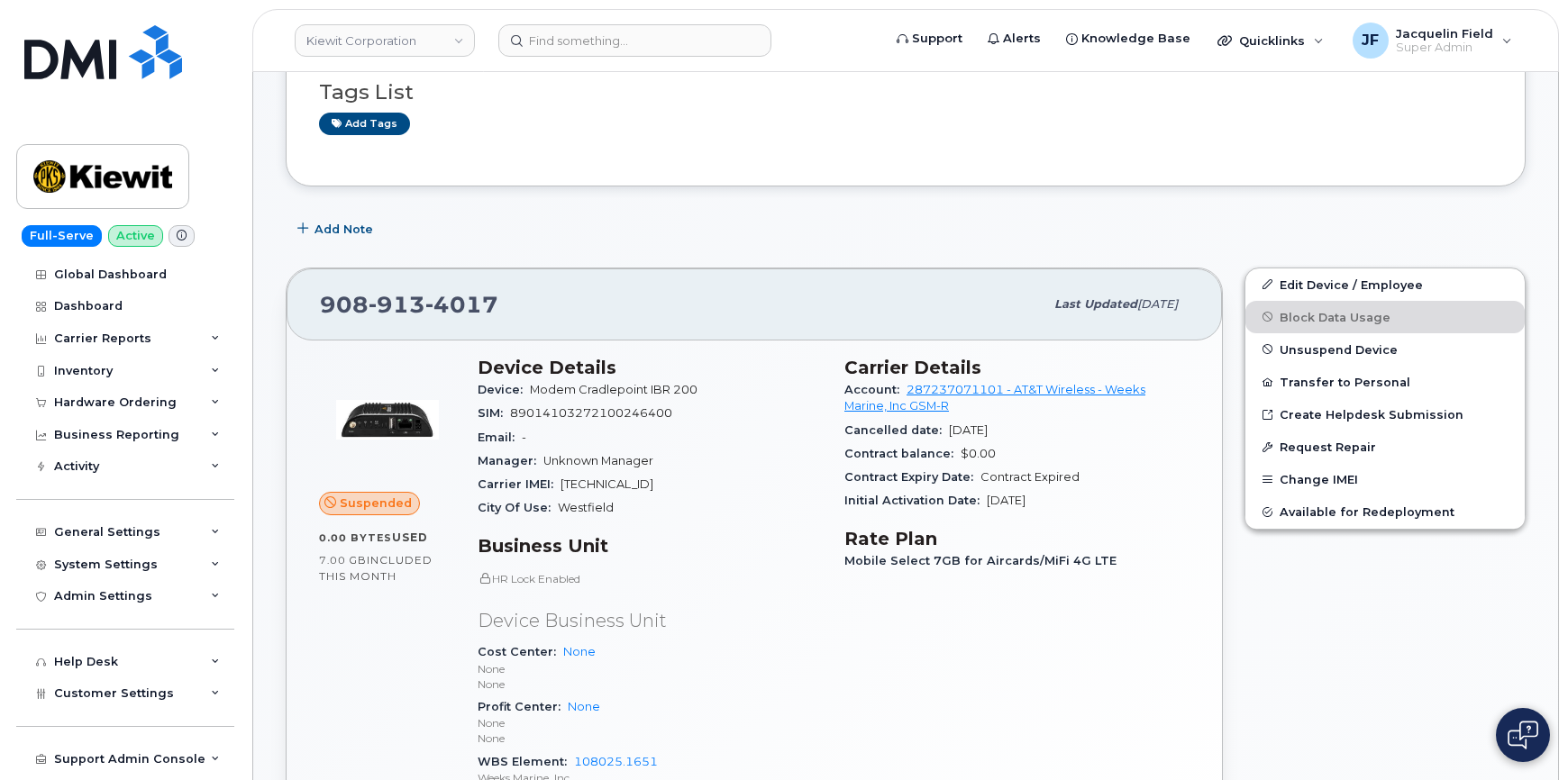 scroll, scrollTop: 245, scrollLeft: 0, axis: vertical 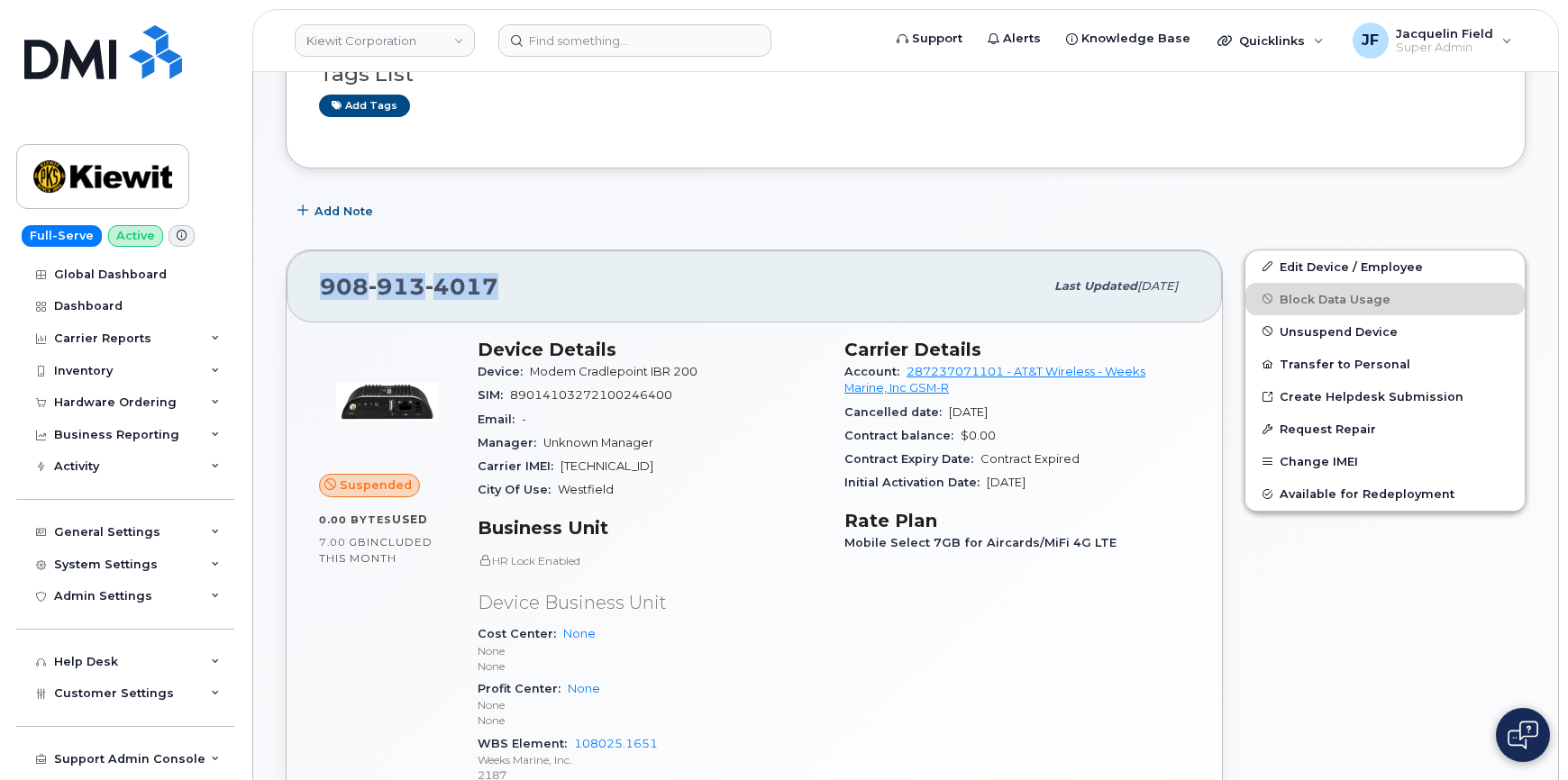 drag, startPoint x: 509, startPoint y: 280, endPoint x: 314, endPoint y: 286, distance: 195.09229 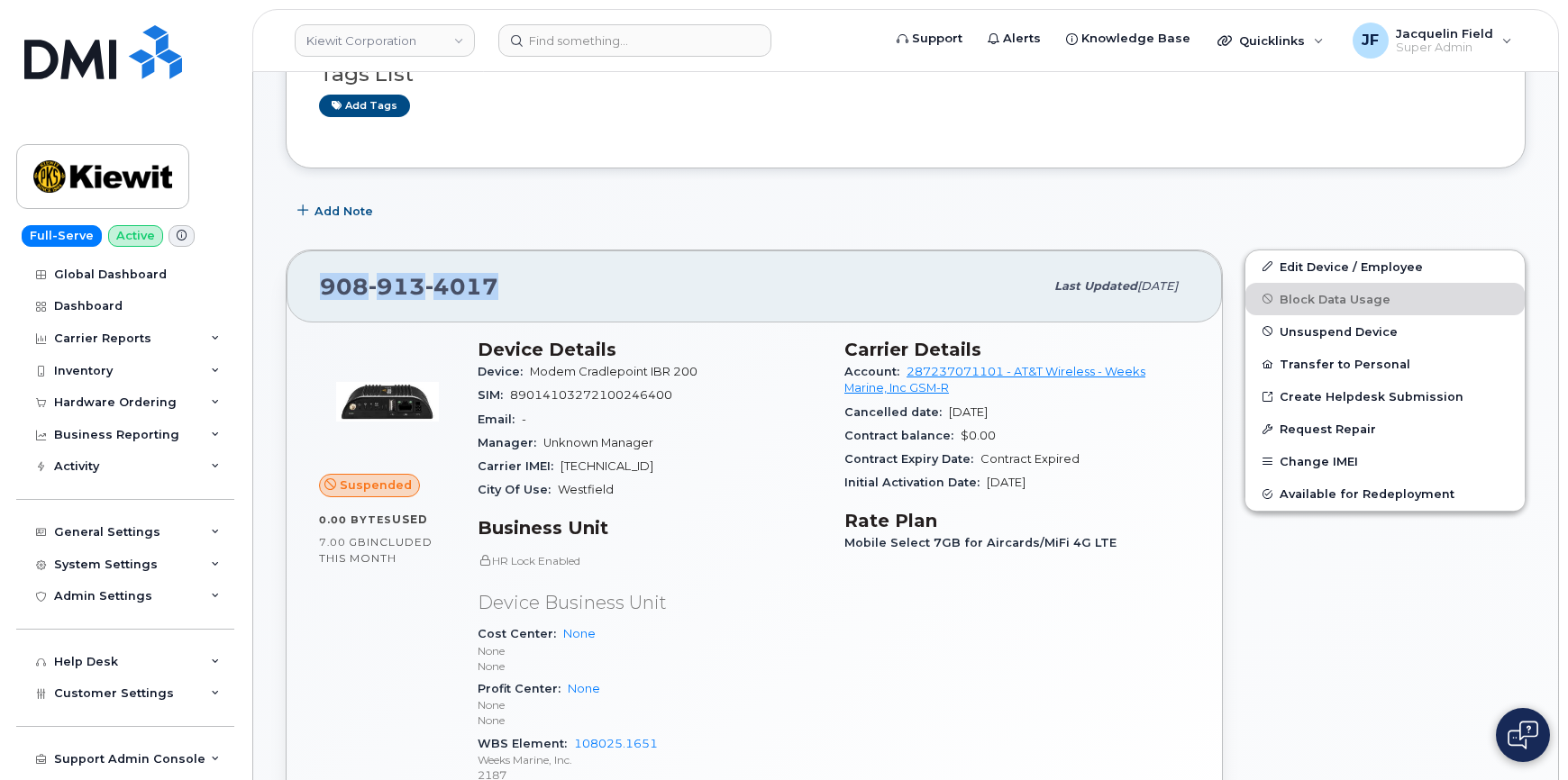 click on "908 913 4017" at bounding box center [681, 286] 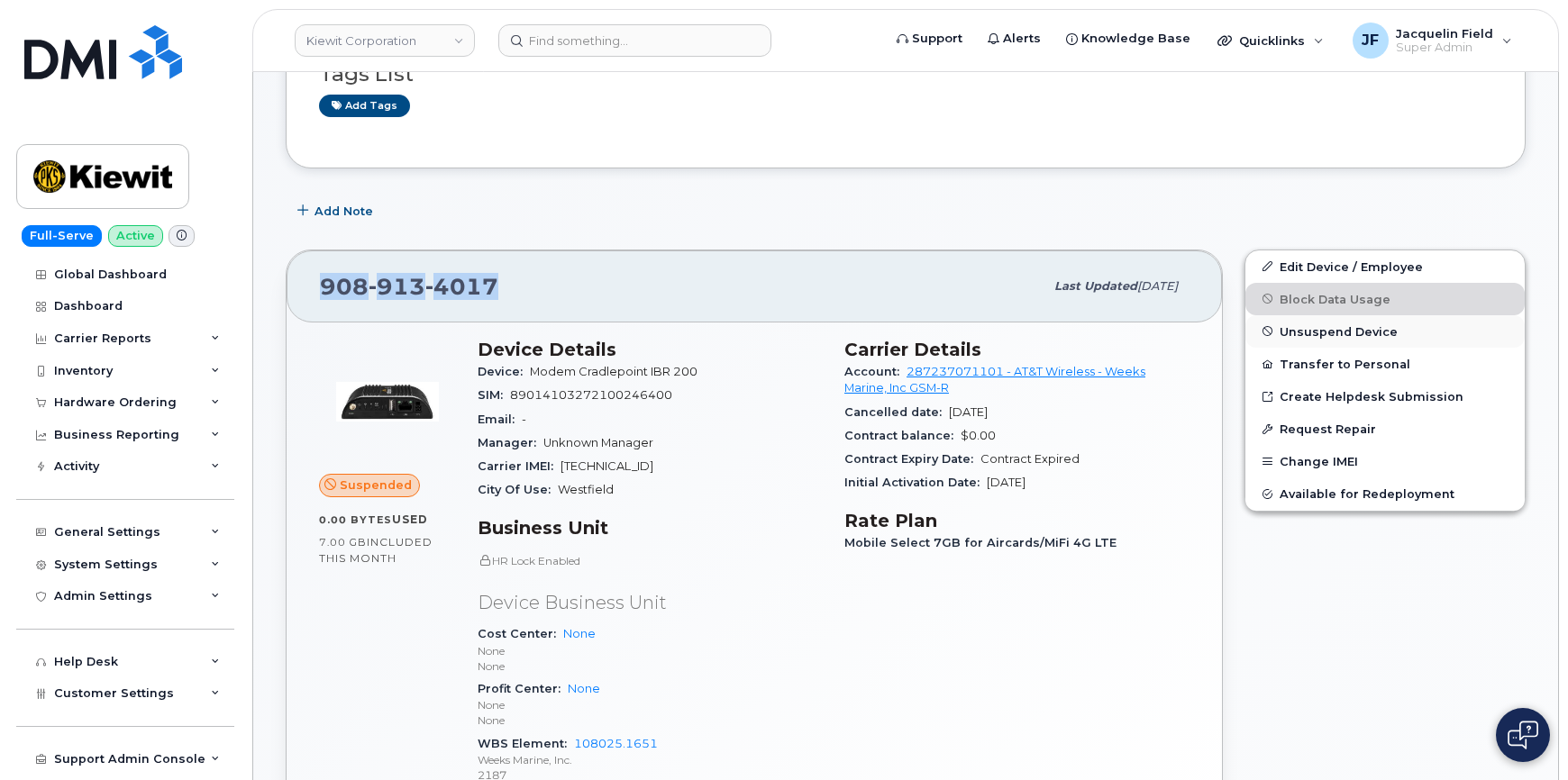click on "Unsuspend Device" at bounding box center [1338, 331] 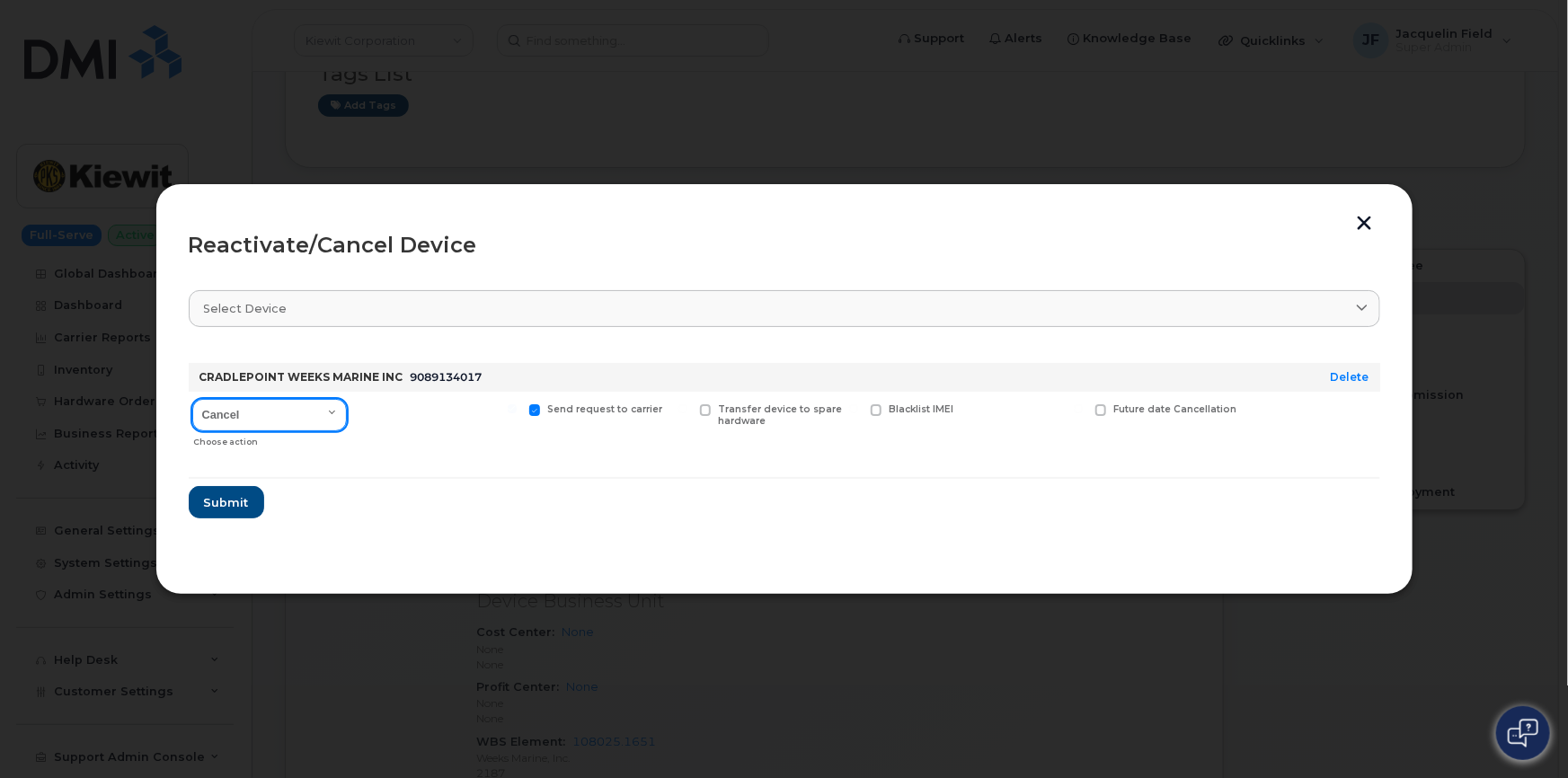 click on "Cancel Reactivate" at bounding box center (270, 415) 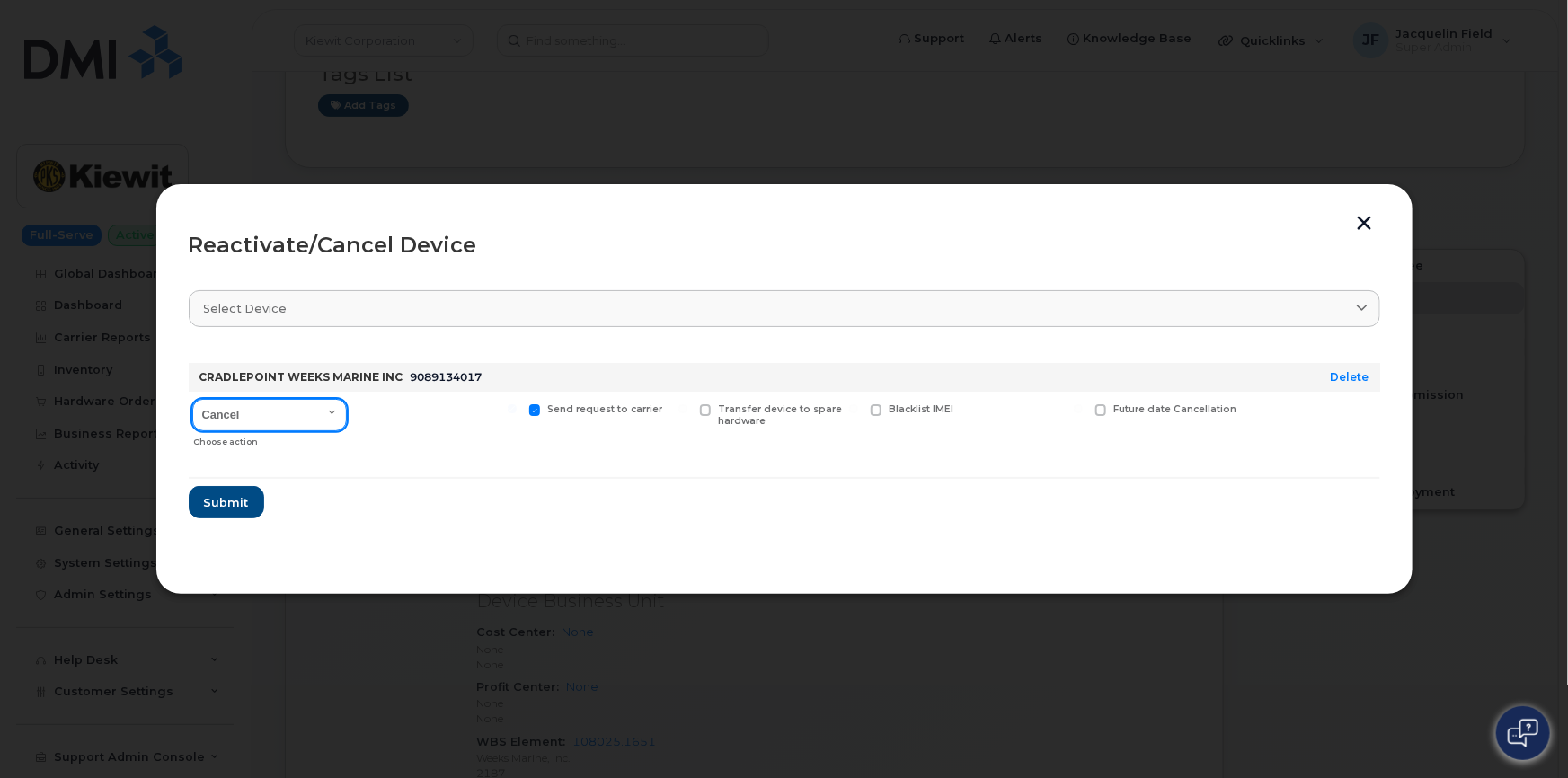 select on "[object Object]" 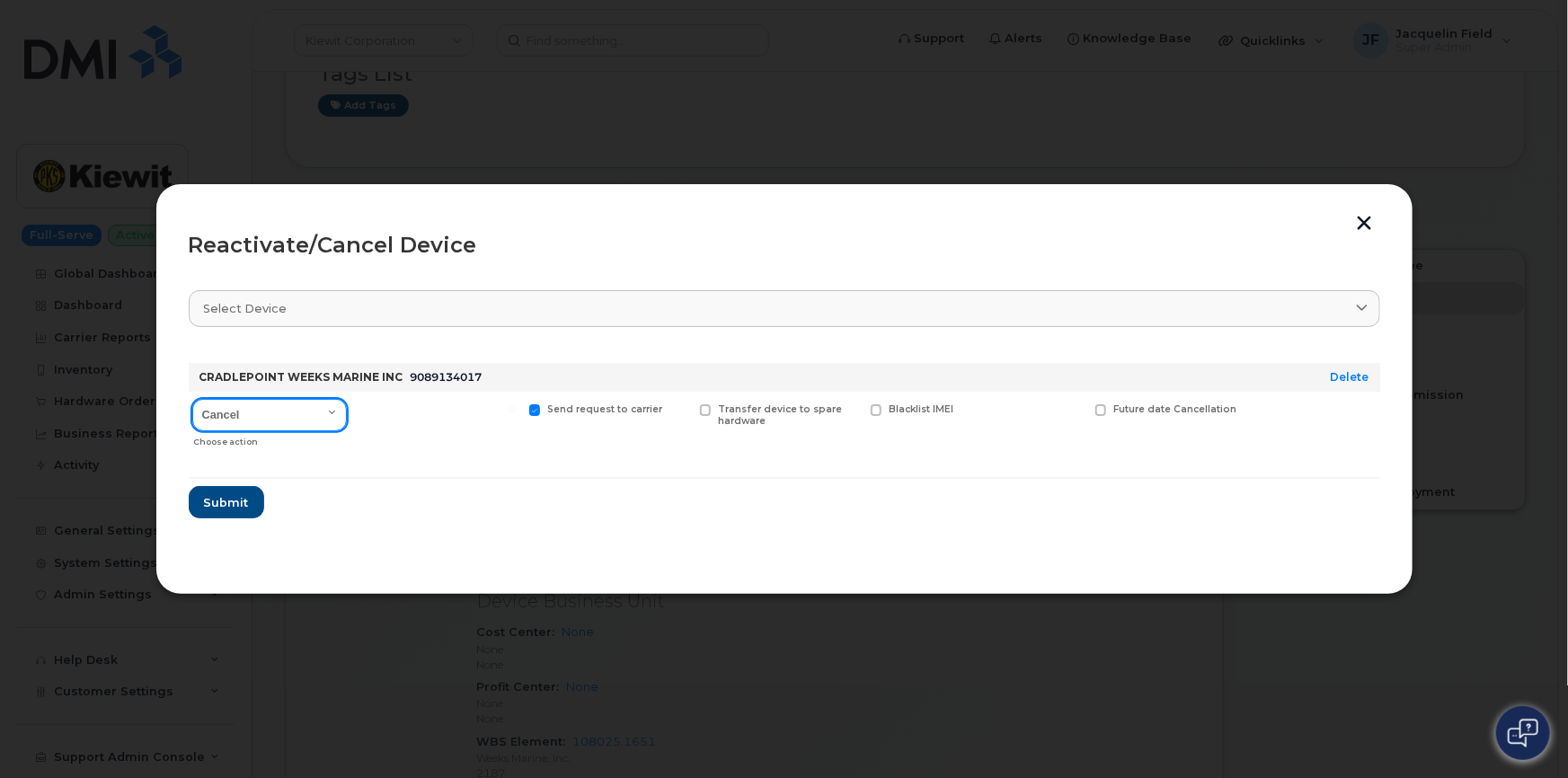 click on "Cancel Reactivate" at bounding box center (270, 415) 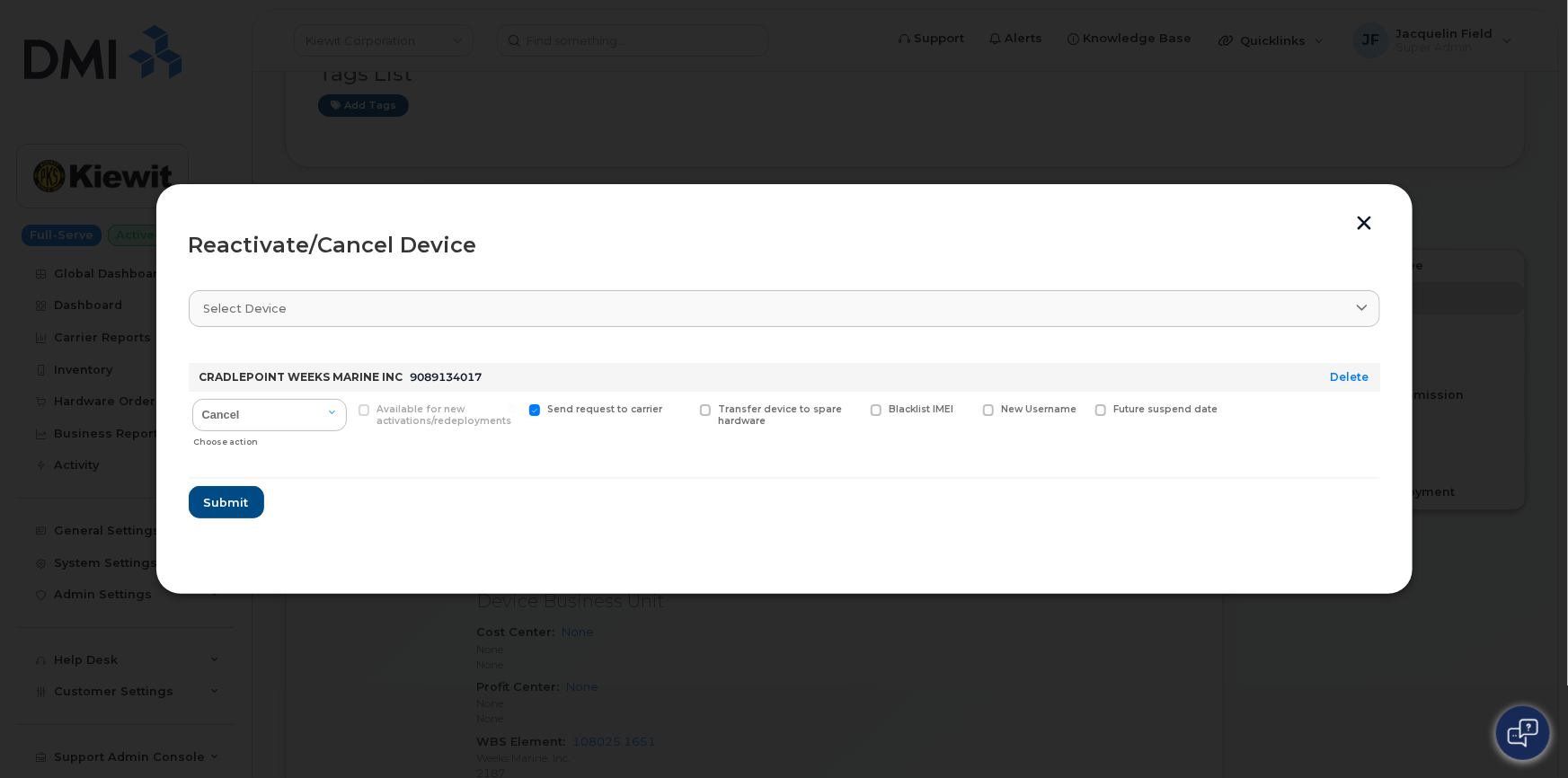 click on "Select device Type first three symbols or more CRADLEPOINT WEEKS MARINE INC 9089134017 Delete Cancel Reactivate Choose action Available for new activations/redeployments Send request to carrier Transfer device to spare hardware Blacklist IMEI New Username Future suspend date Submit" at bounding box center [784, 418] 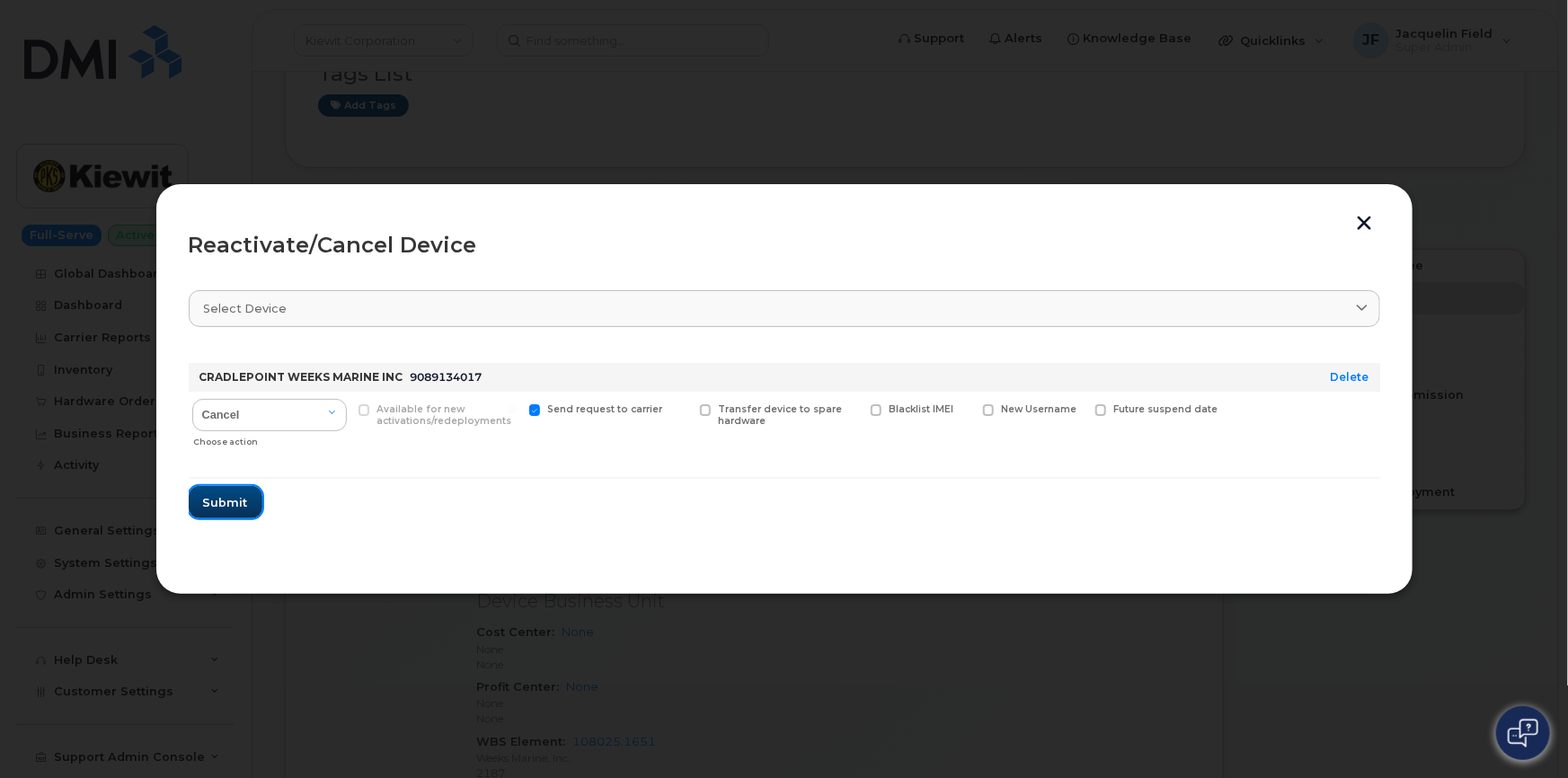 click on "Submit" at bounding box center [226, 502] 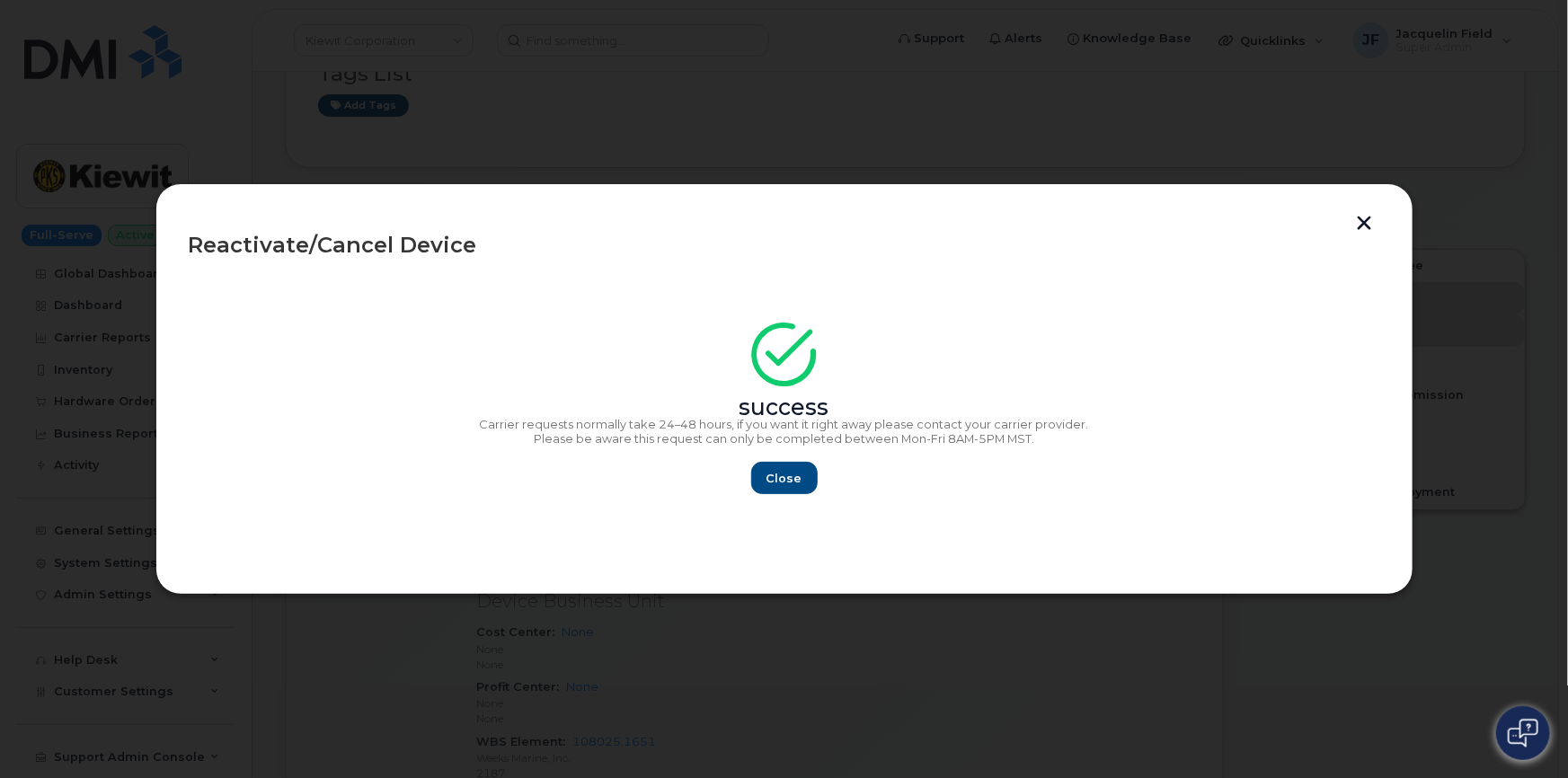 drag, startPoint x: 1357, startPoint y: 226, endPoint x: 1348, endPoint y: 236, distance: 13.453624 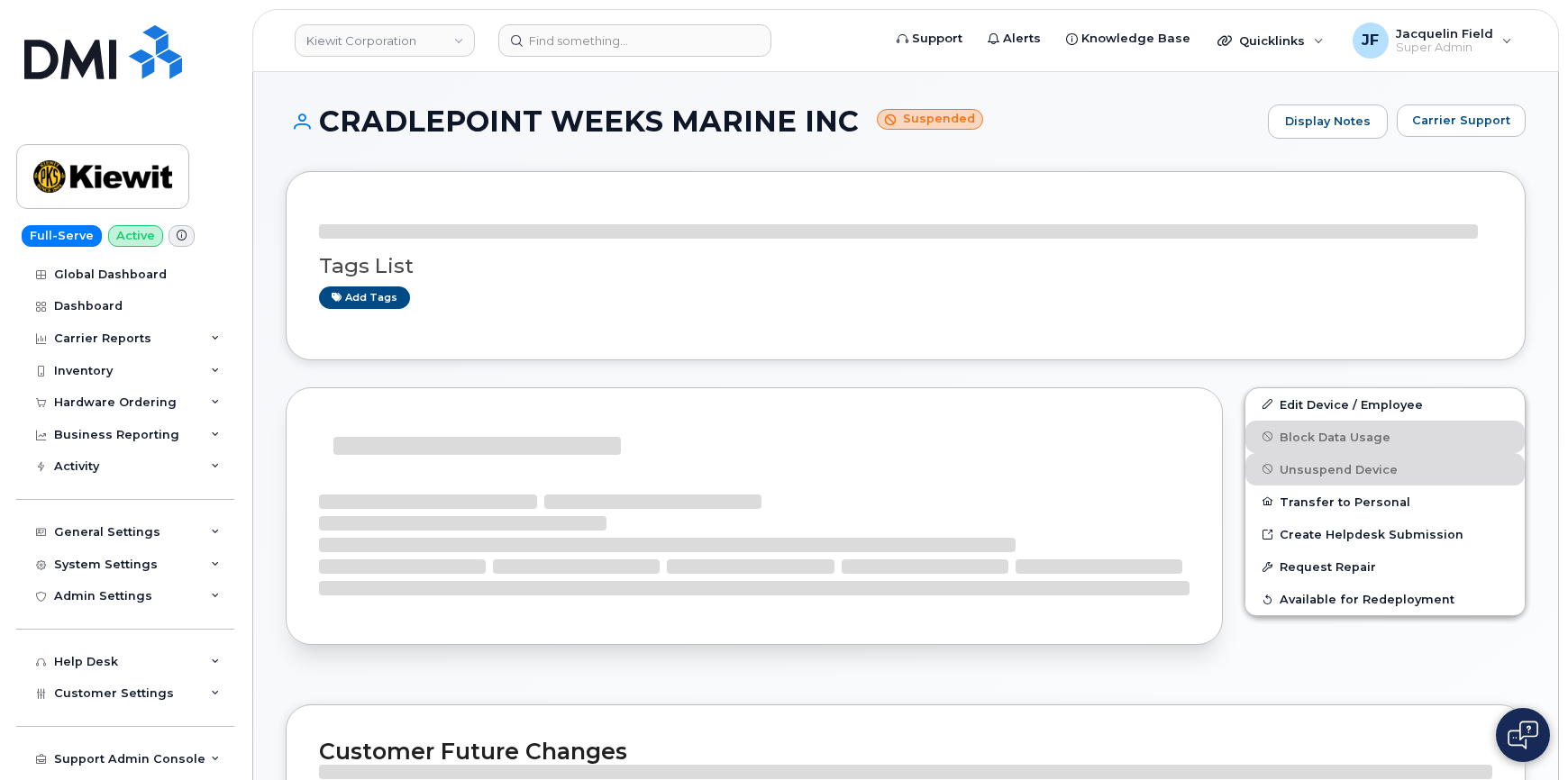 scroll, scrollTop: 0, scrollLeft: 0, axis: both 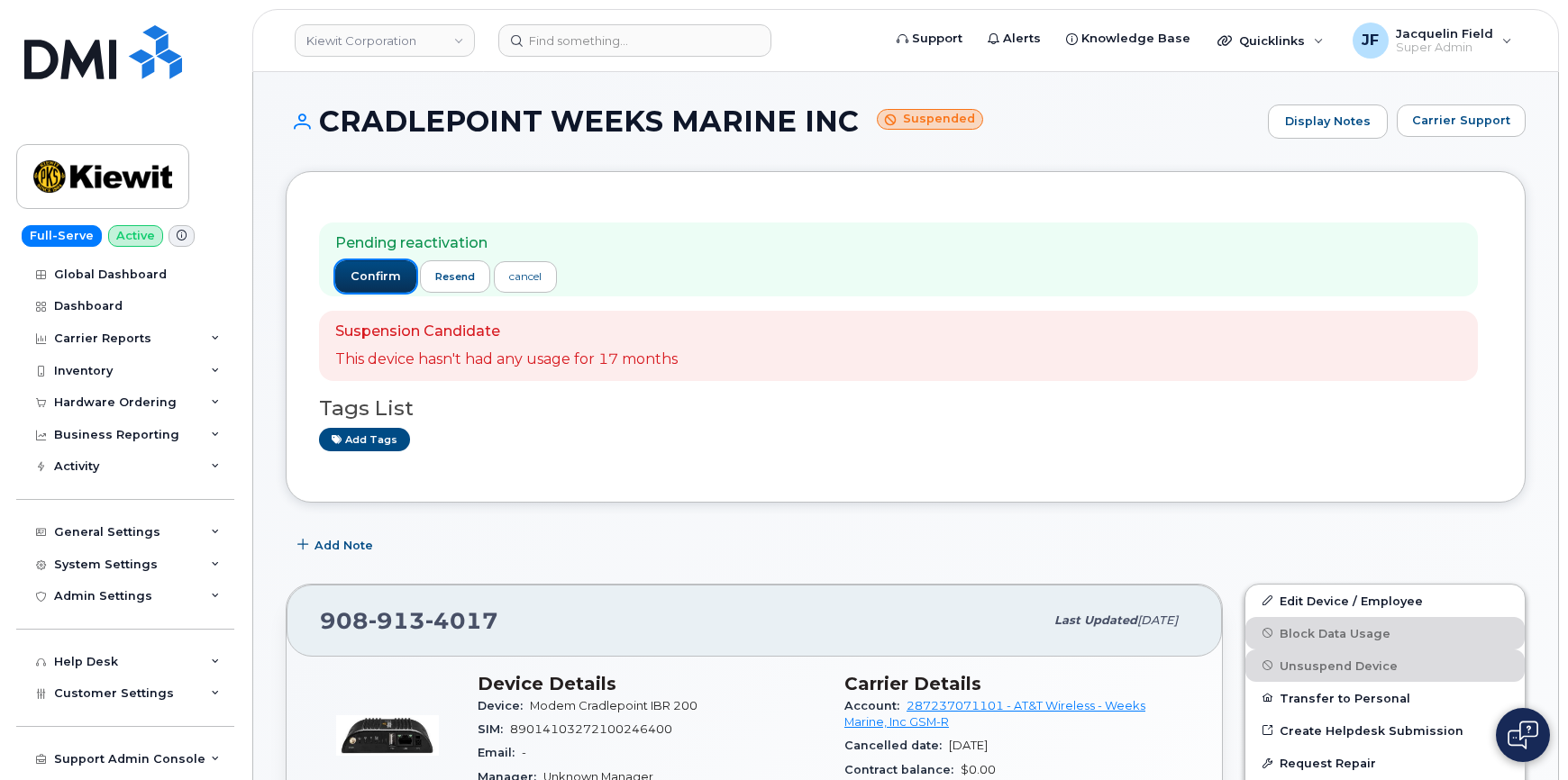drag, startPoint x: 375, startPoint y: 272, endPoint x: 445, endPoint y: 295, distance: 73.681748 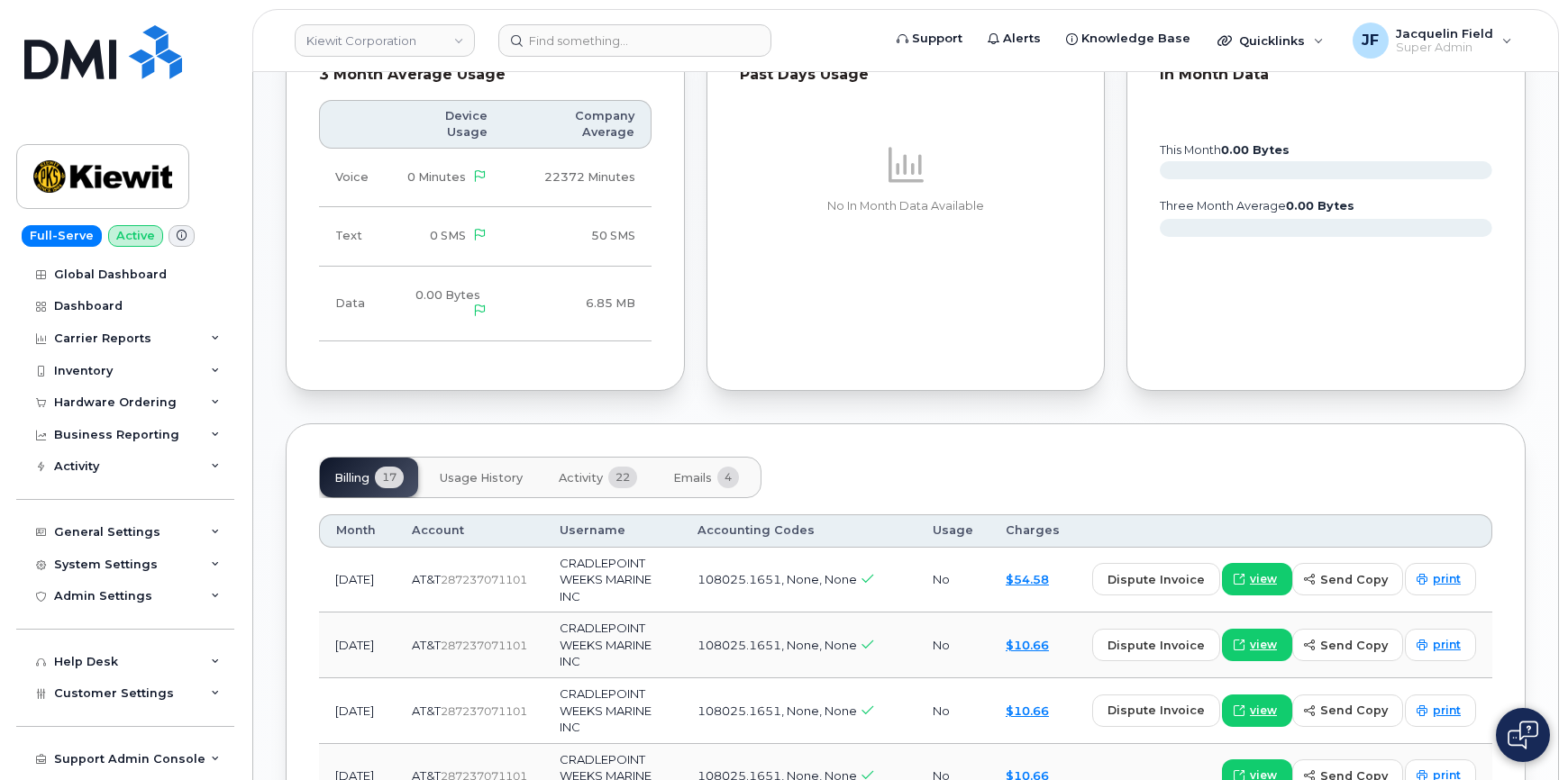 scroll, scrollTop: 1228, scrollLeft: 0, axis: vertical 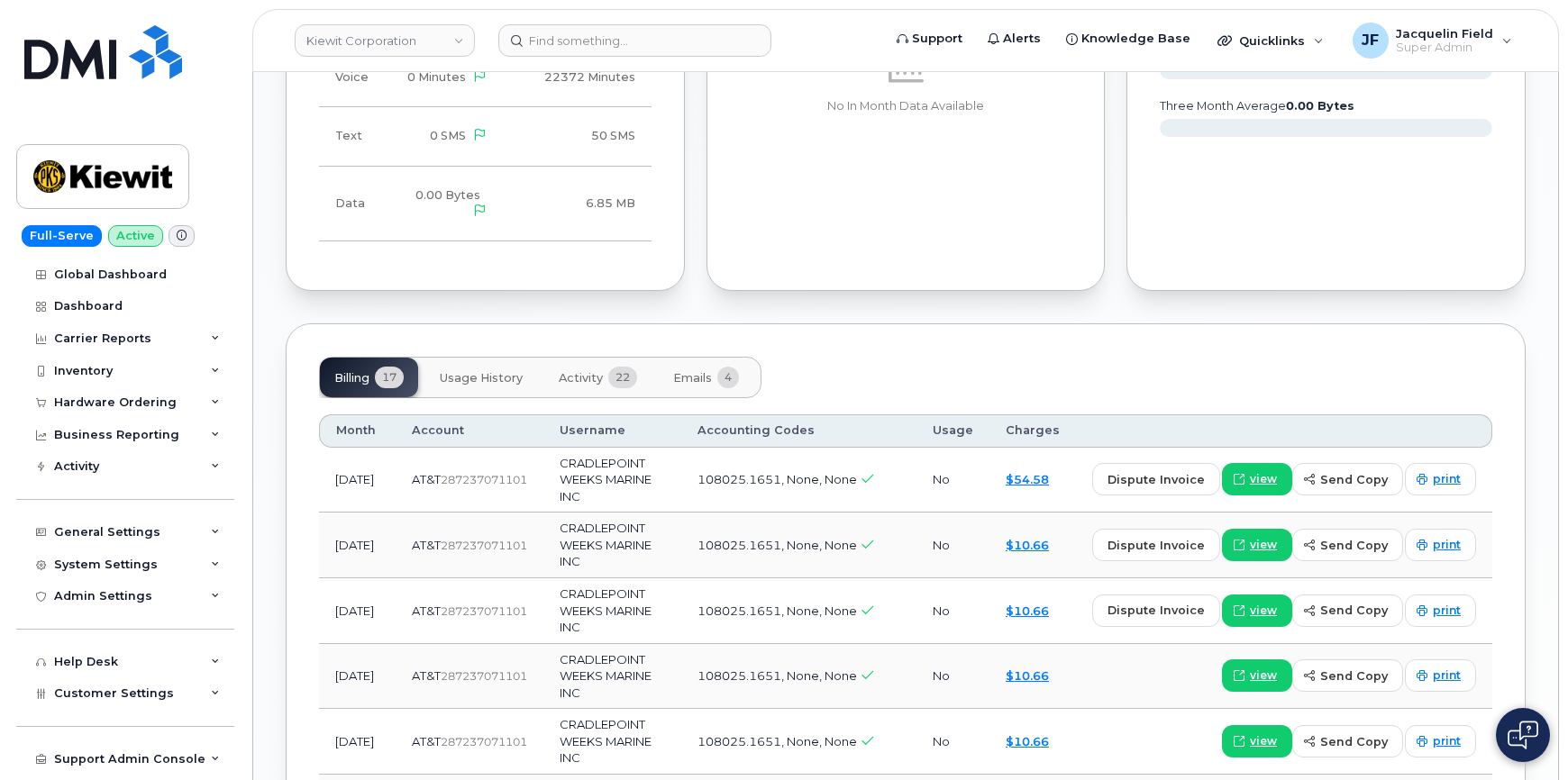 click on "Activity" at bounding box center [580, 378] 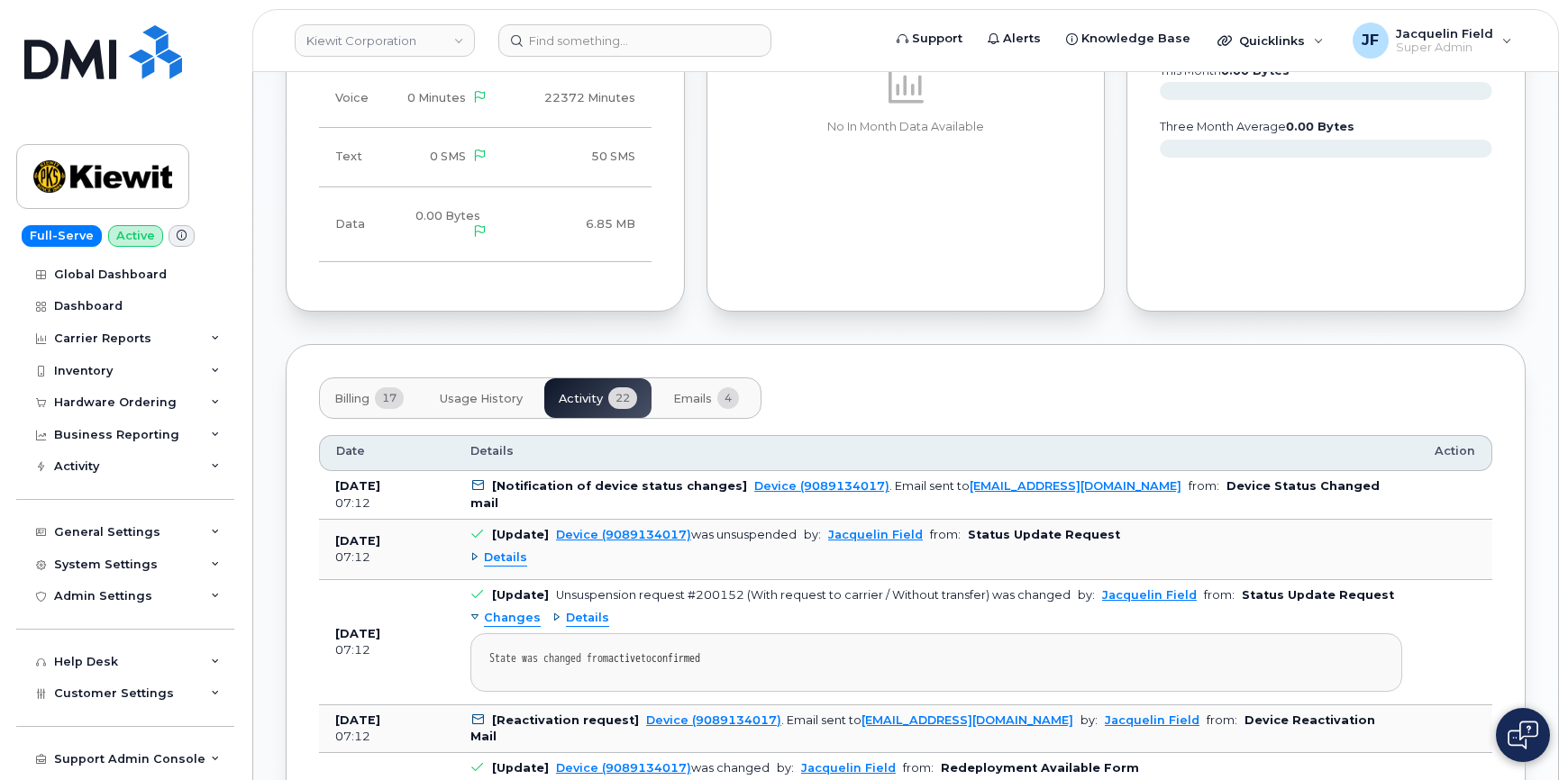 scroll, scrollTop: 1228, scrollLeft: 0, axis: vertical 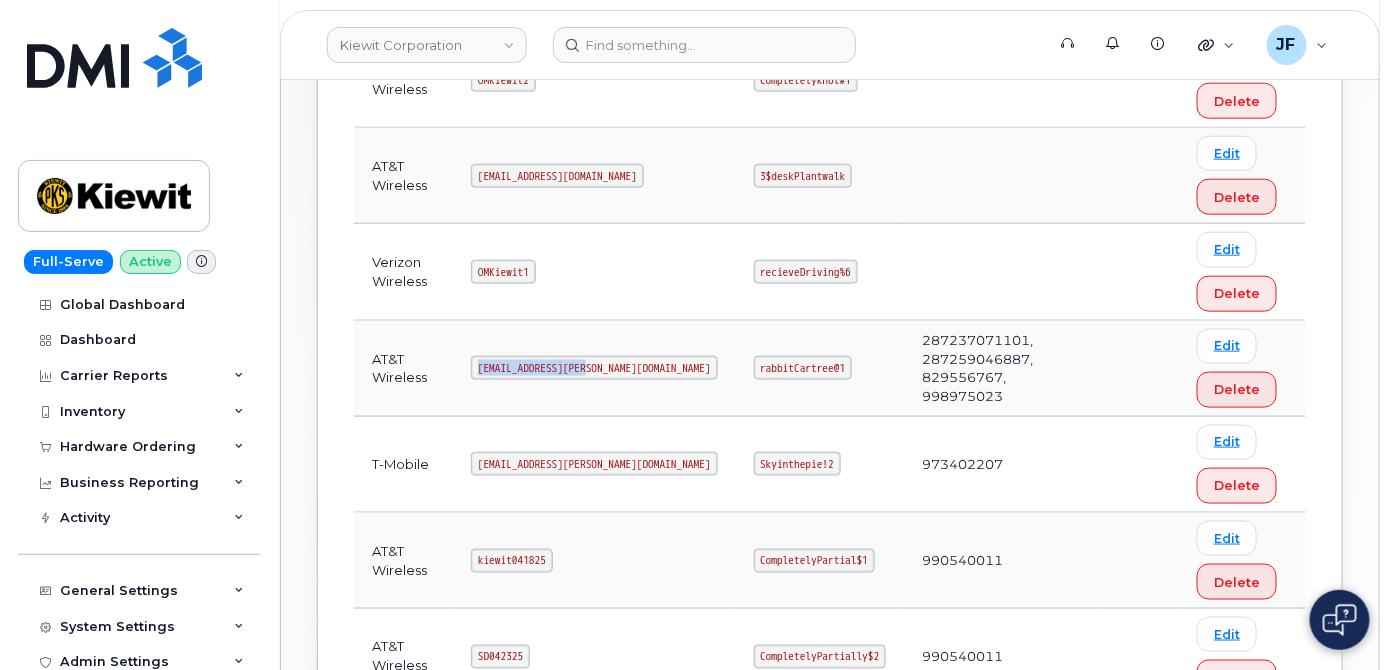 drag, startPoint x: 482, startPoint y: 363, endPoint x: 609, endPoint y: 363, distance: 127 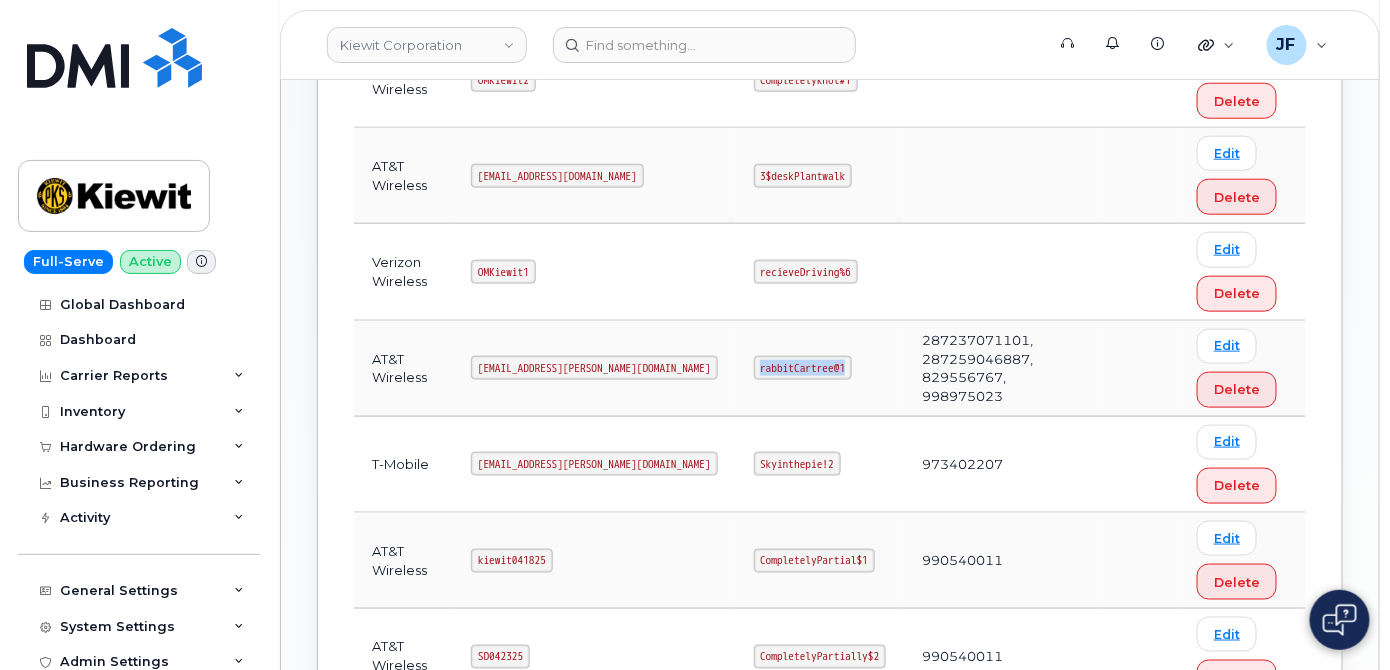 drag, startPoint x: 720, startPoint y: 363, endPoint x: 813, endPoint y: 365, distance: 93.0215 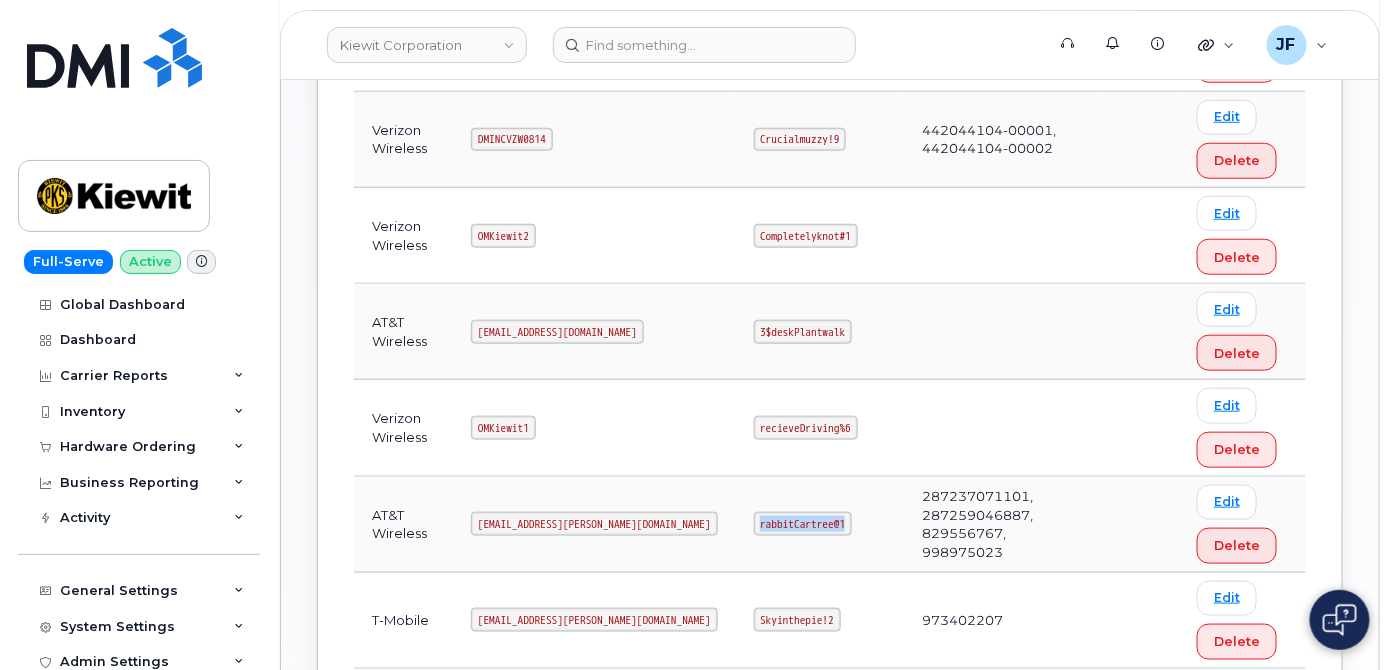 scroll, scrollTop: 454, scrollLeft: 0, axis: vertical 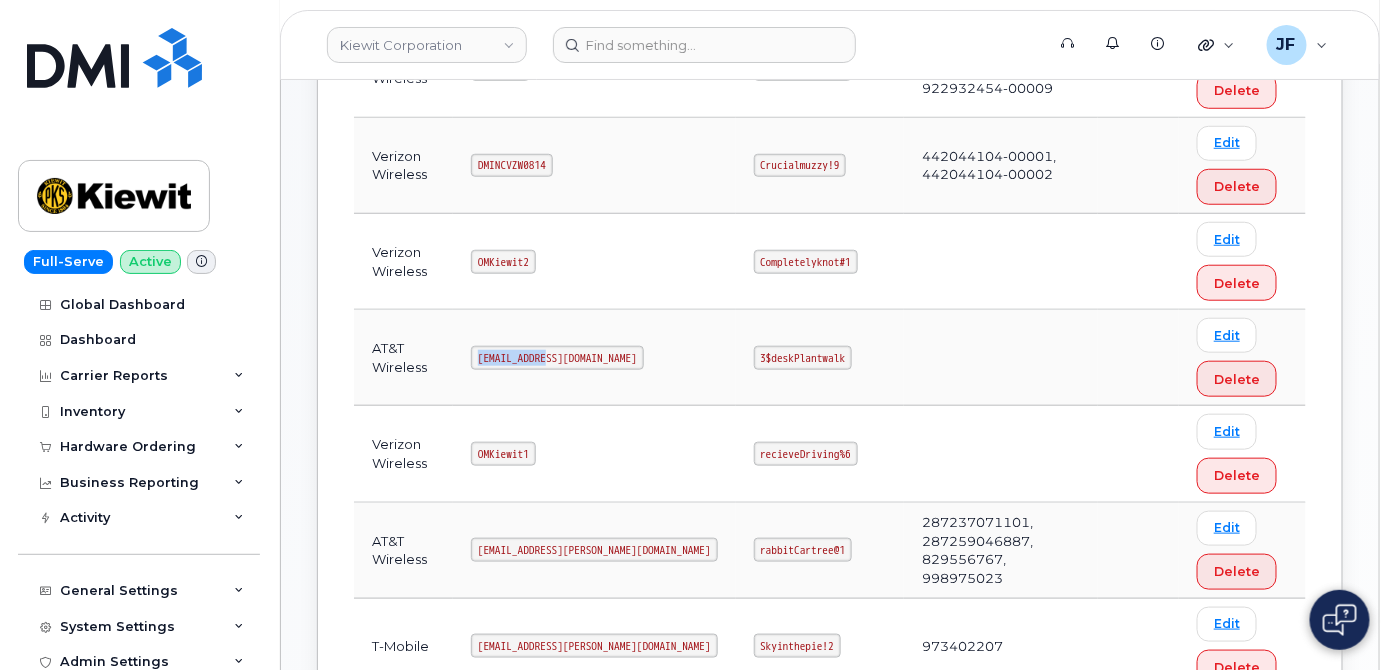 drag, startPoint x: 477, startPoint y: 350, endPoint x: 615, endPoint y: 356, distance: 138.13037 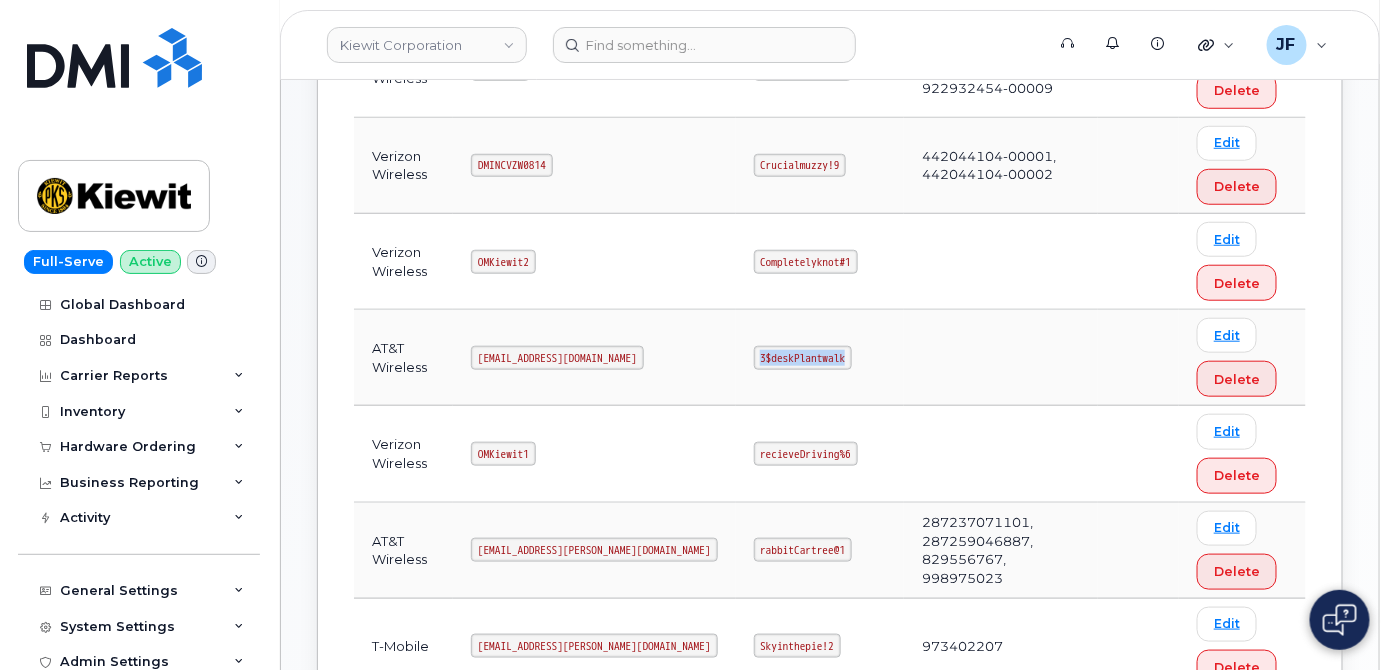 drag, startPoint x: 720, startPoint y: 347, endPoint x: 817, endPoint y: 350, distance: 97.04638 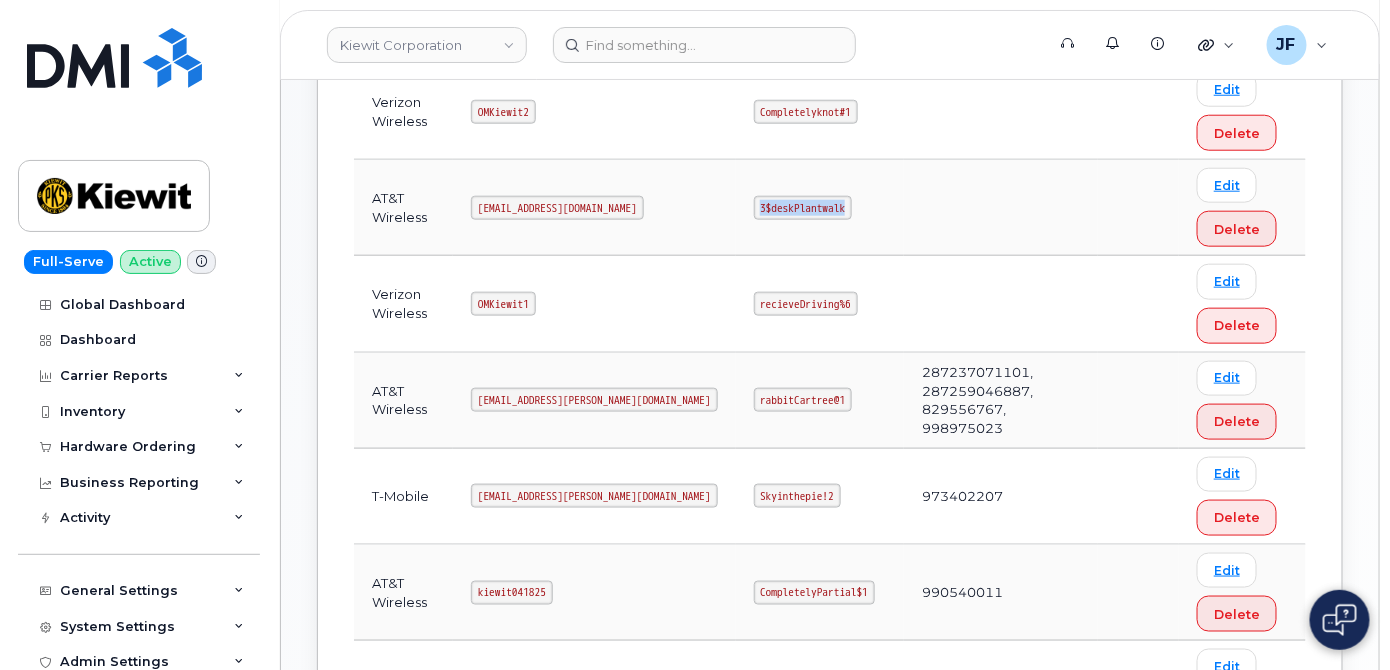 scroll, scrollTop: 576, scrollLeft: 0, axis: vertical 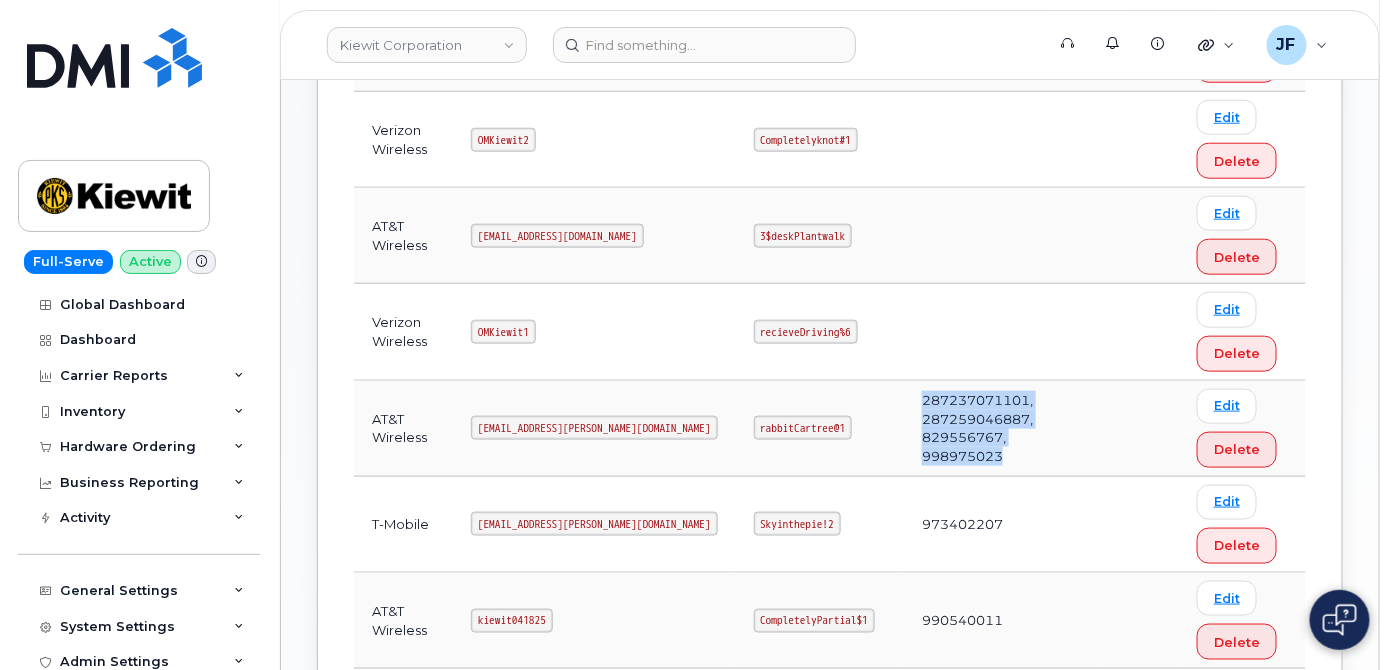 drag, startPoint x: 891, startPoint y: 400, endPoint x: 1064, endPoint y: 440, distance: 177.56407 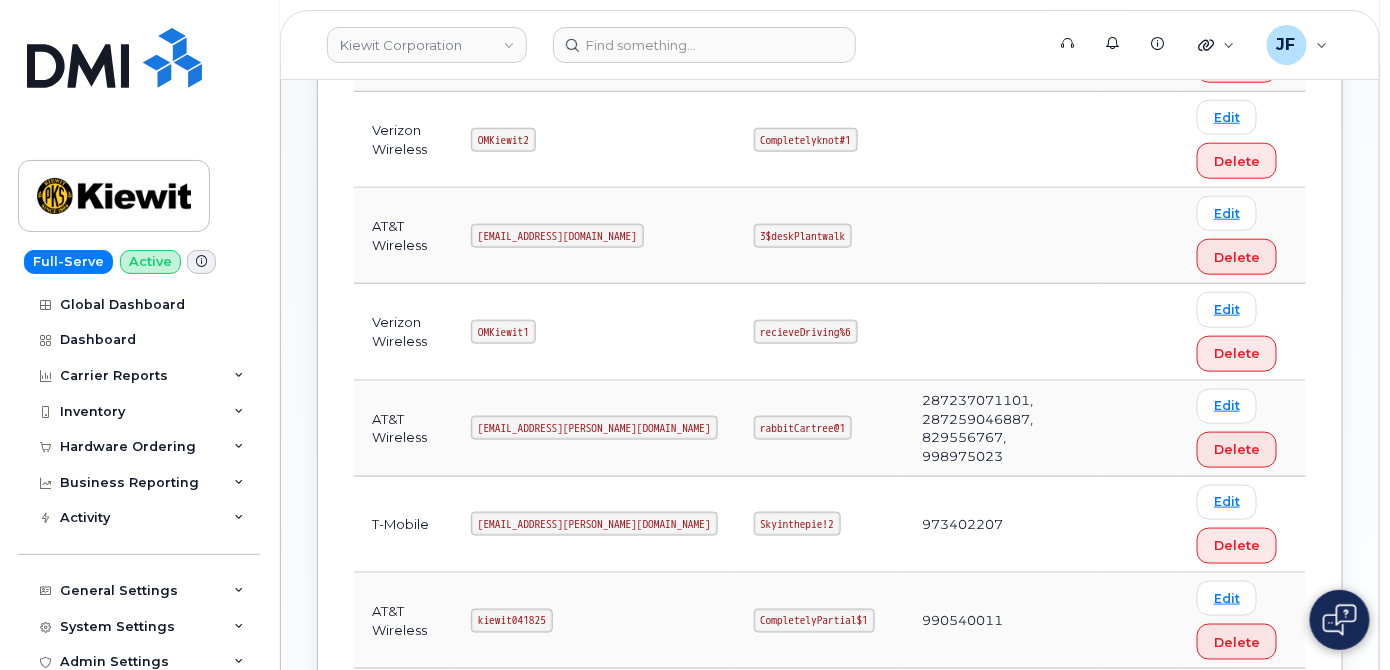 click on "ms-kiewit@dminc.com" at bounding box center (594, 429) 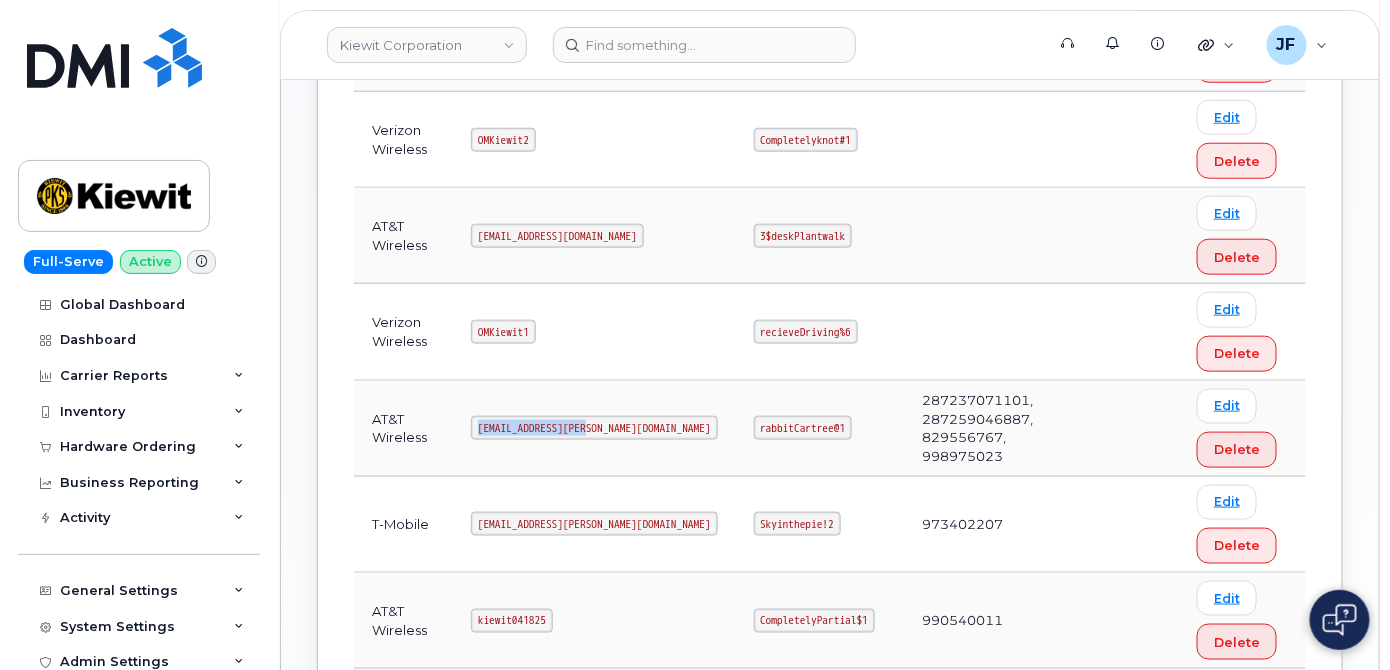 drag, startPoint x: 479, startPoint y: 419, endPoint x: 617, endPoint y: 438, distance: 139.30183 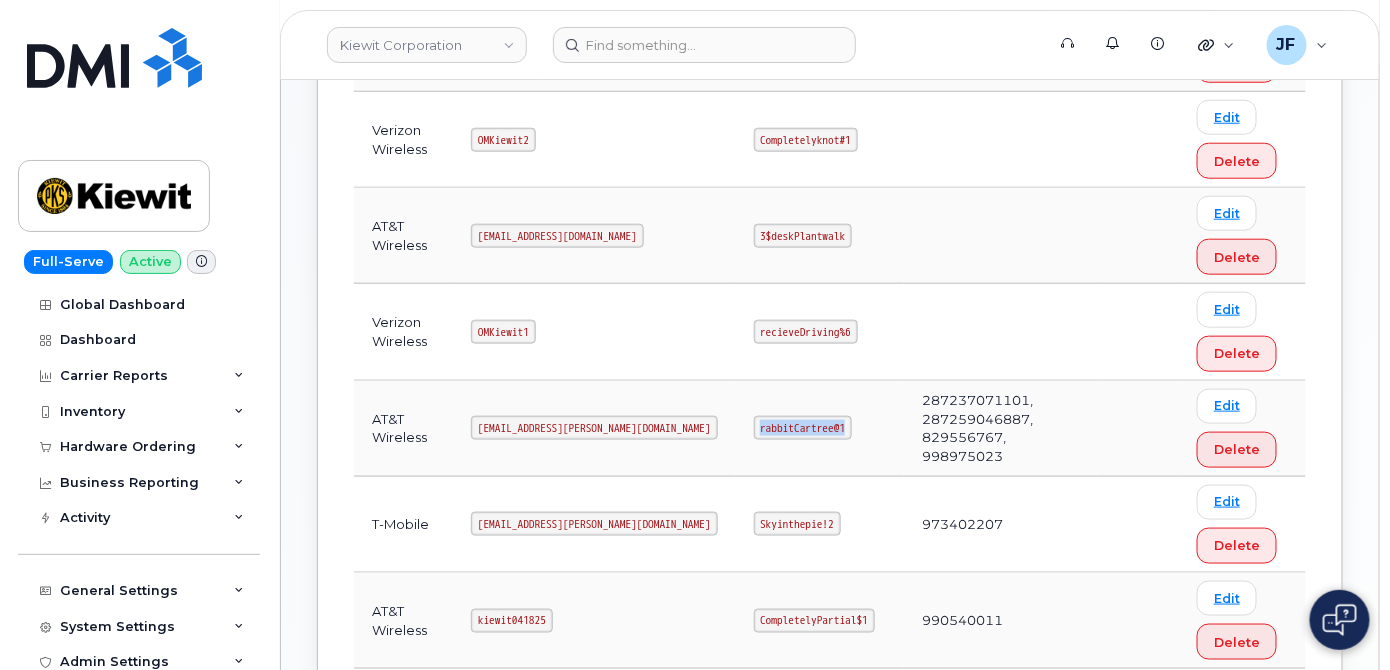 drag, startPoint x: 717, startPoint y: 424, endPoint x: 858, endPoint y: 428, distance: 141.05673 